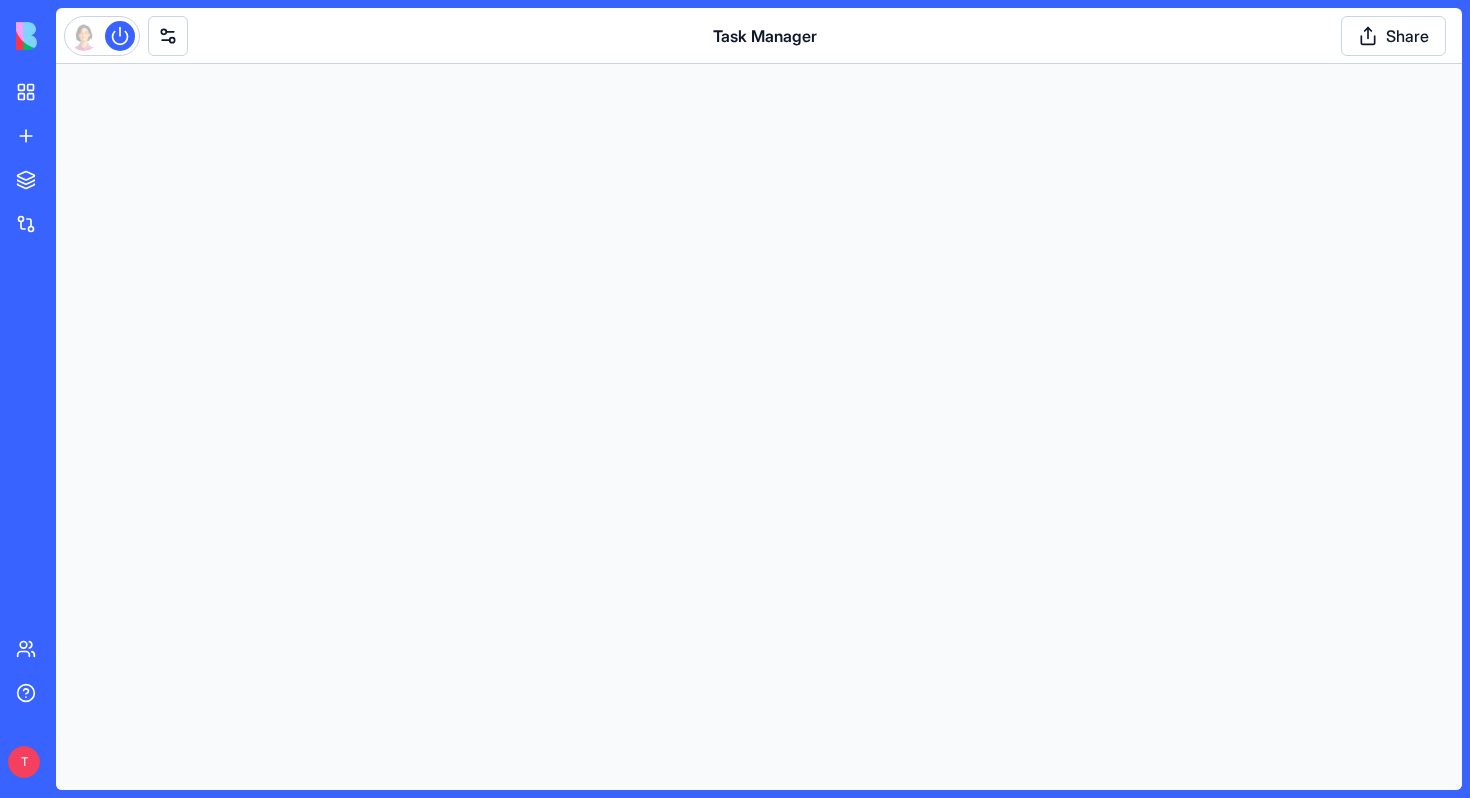 scroll, scrollTop: 0, scrollLeft: 0, axis: both 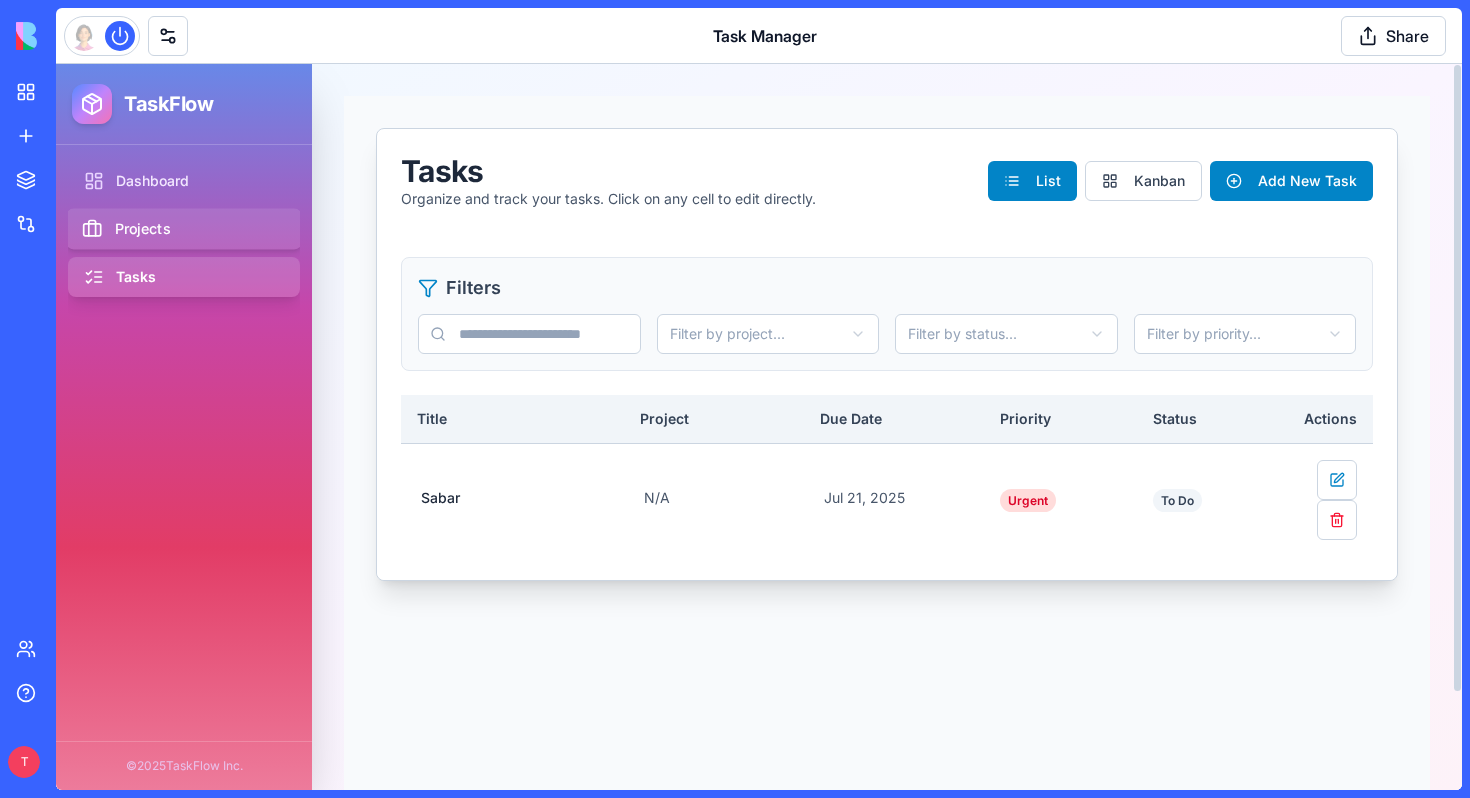 click on "Projects" at bounding box center [184, 229] 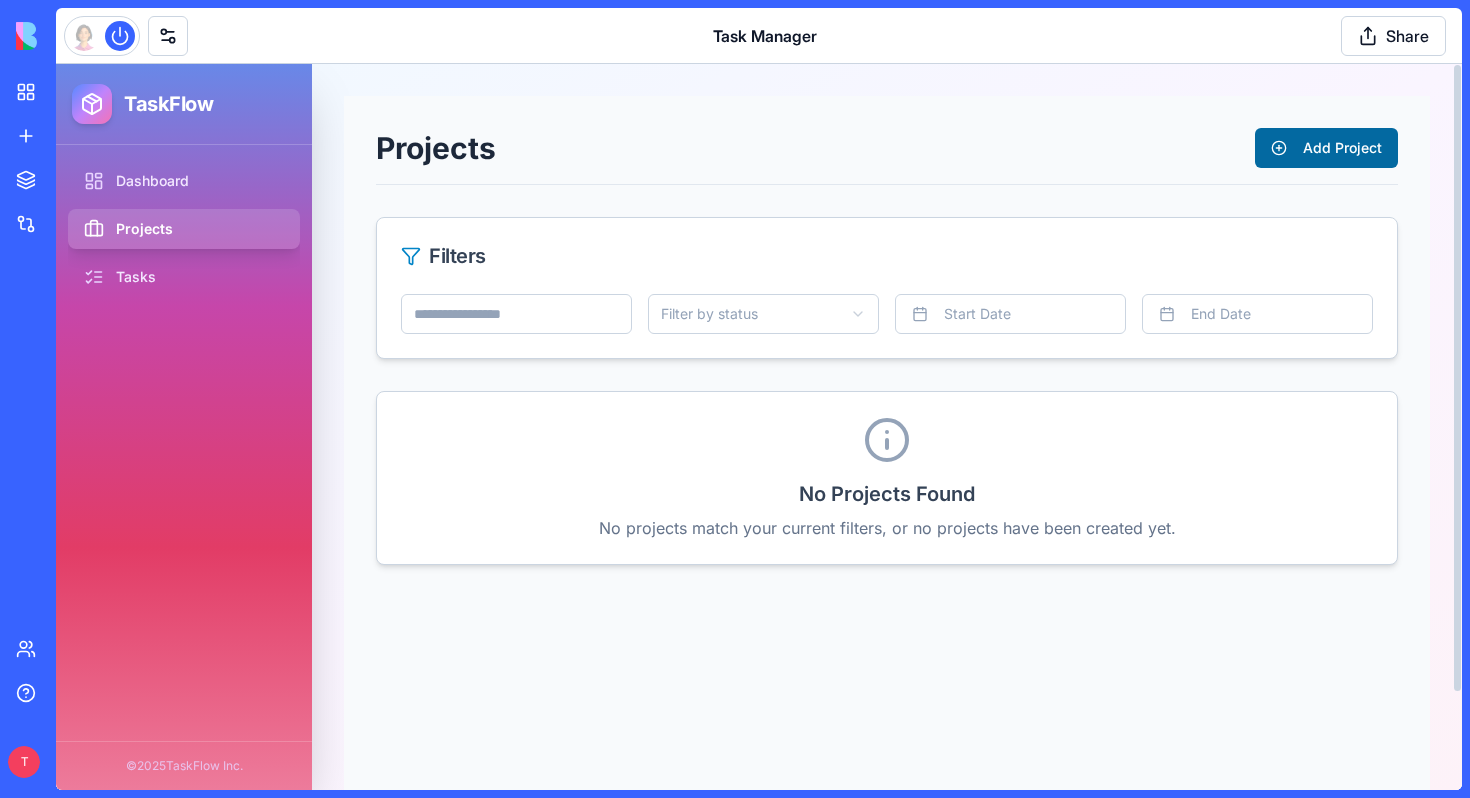 click on "Add Project" at bounding box center [1326, 148] 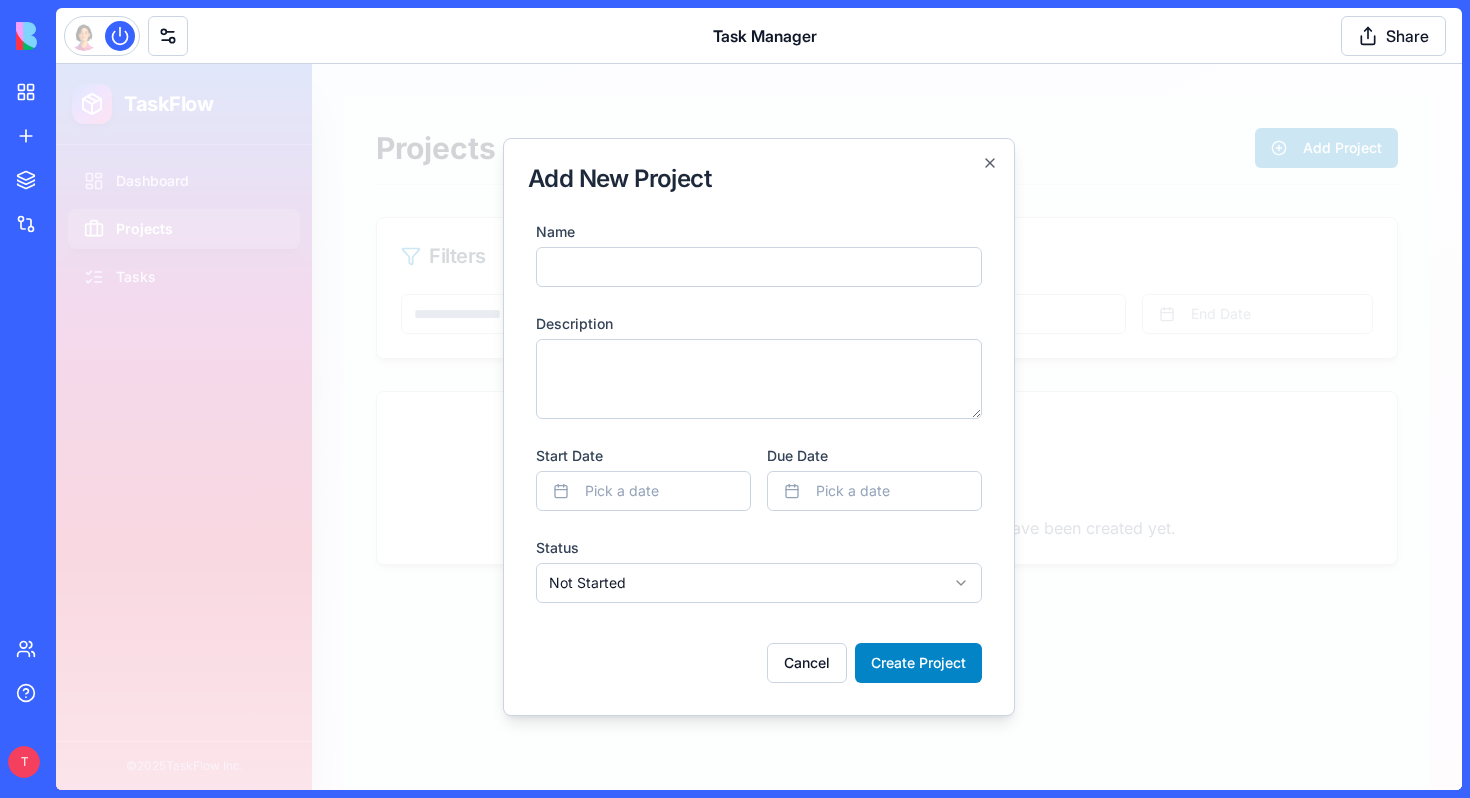 type on "*" 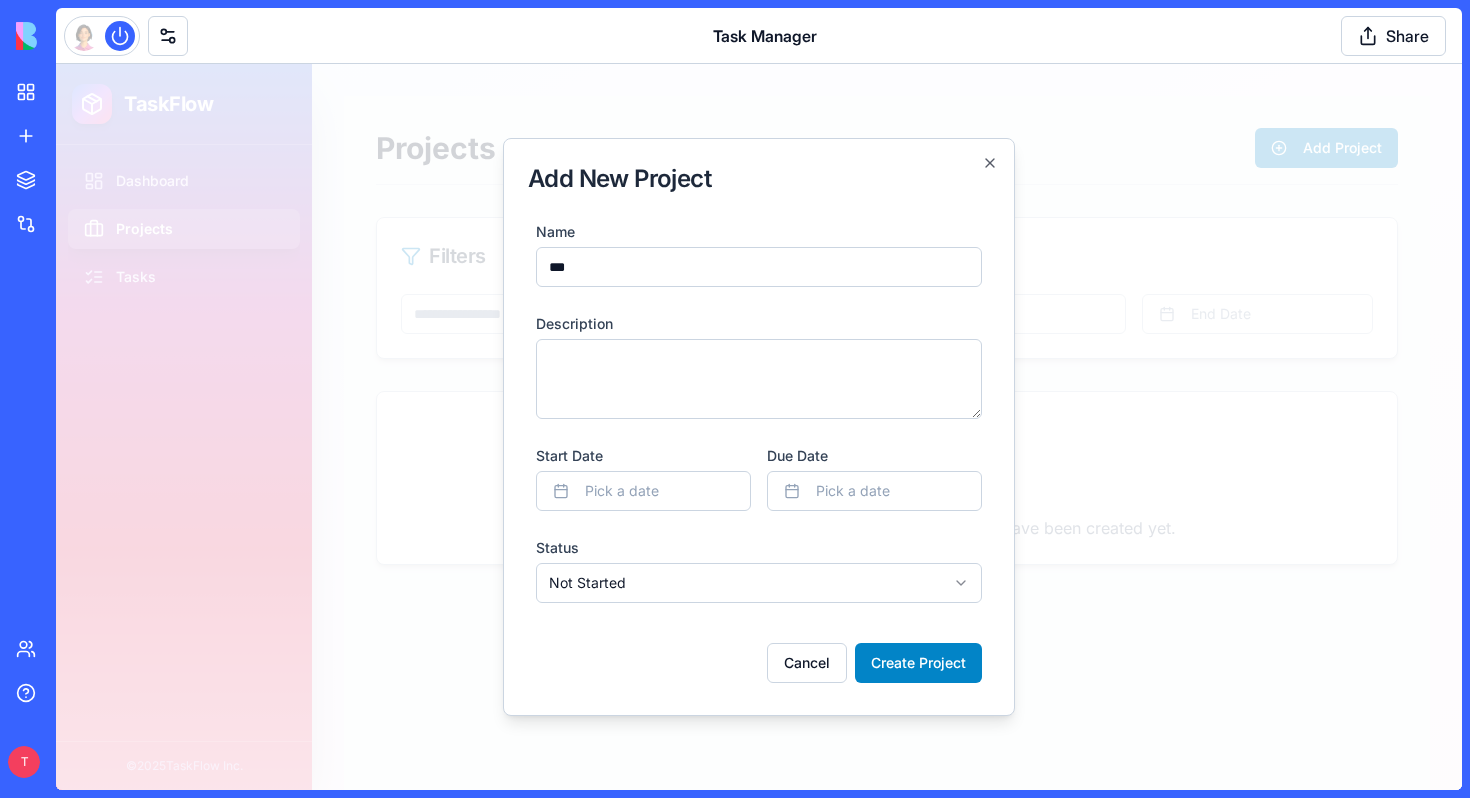 type on "***" 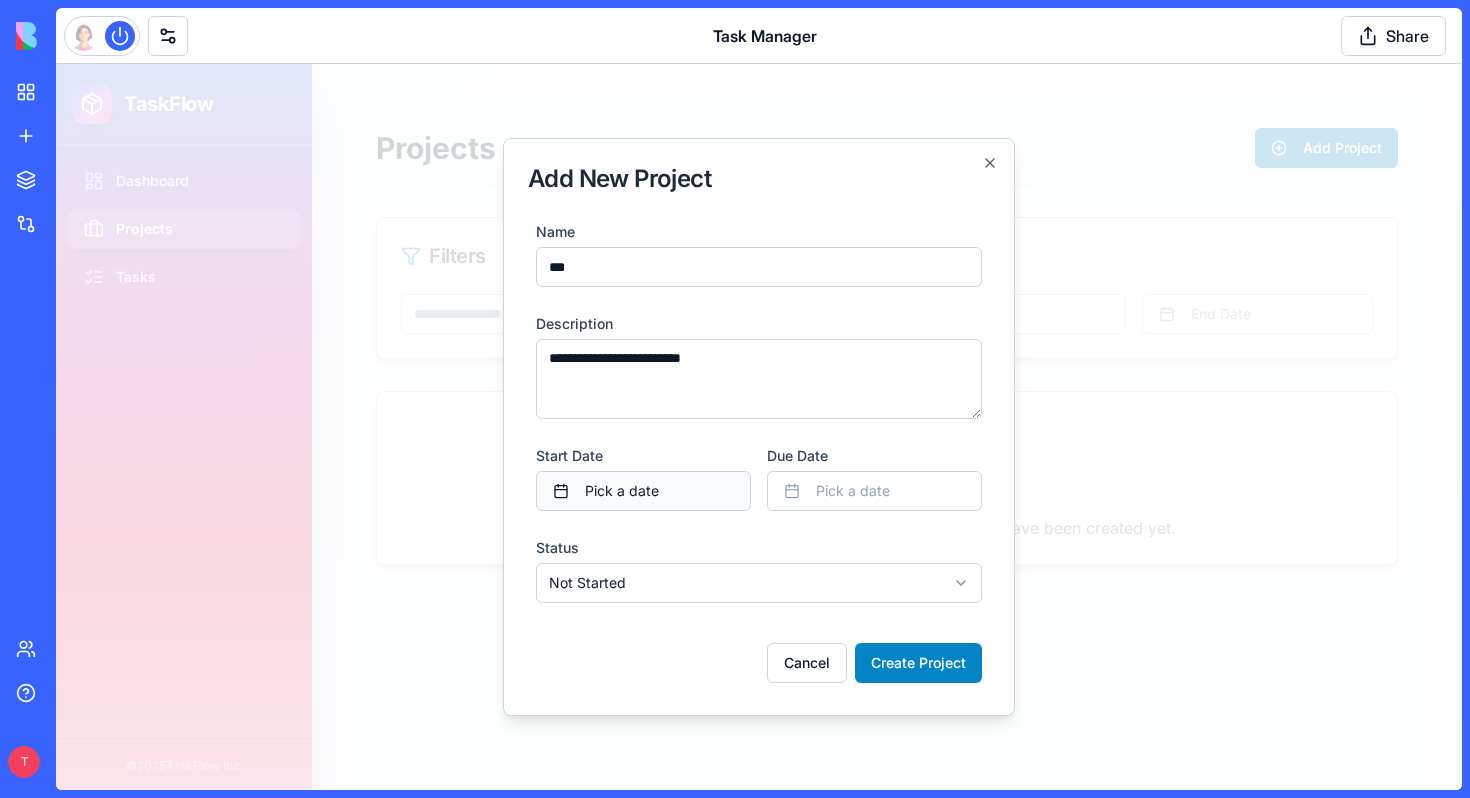 type on "**********" 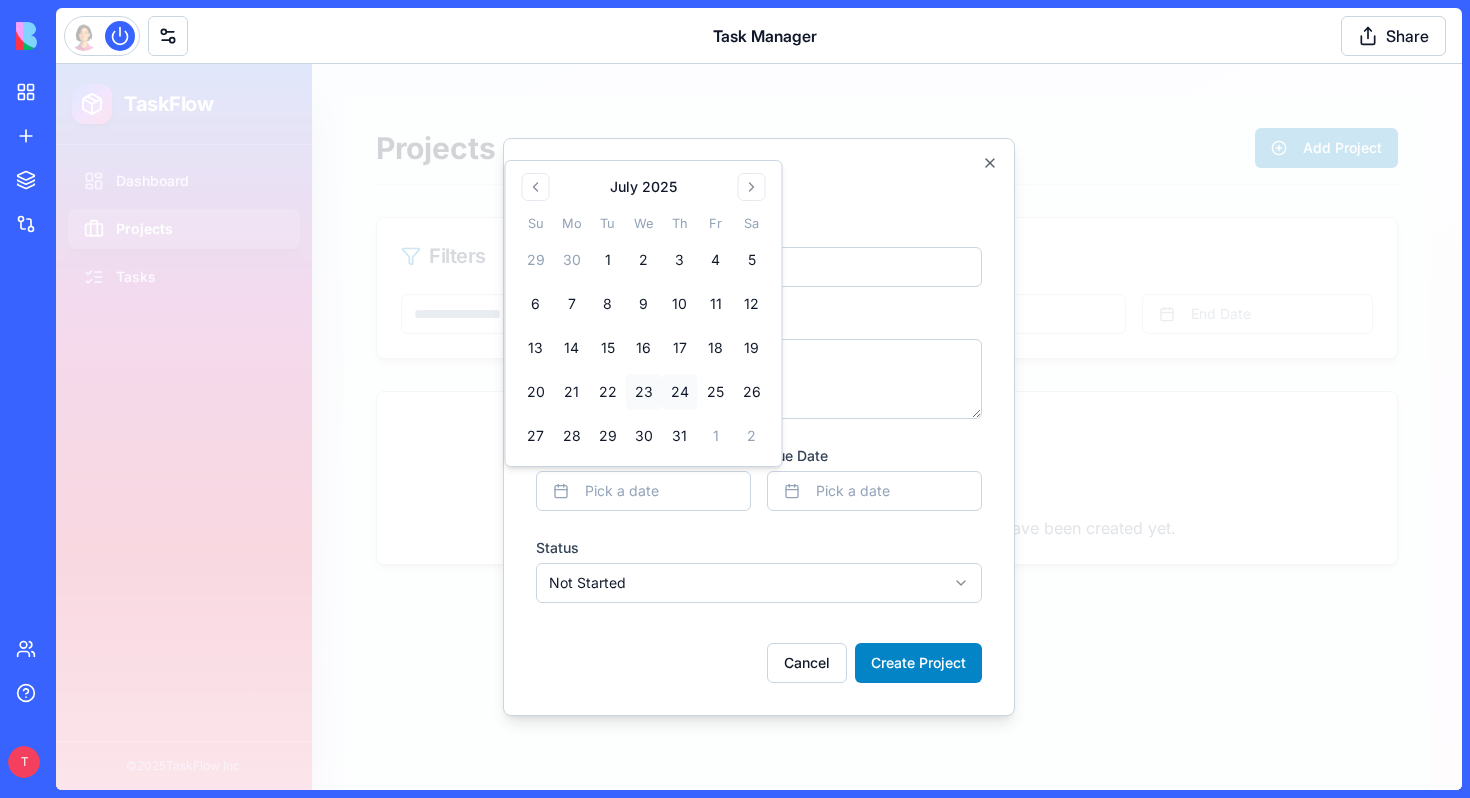 click on "23" at bounding box center (644, 392) 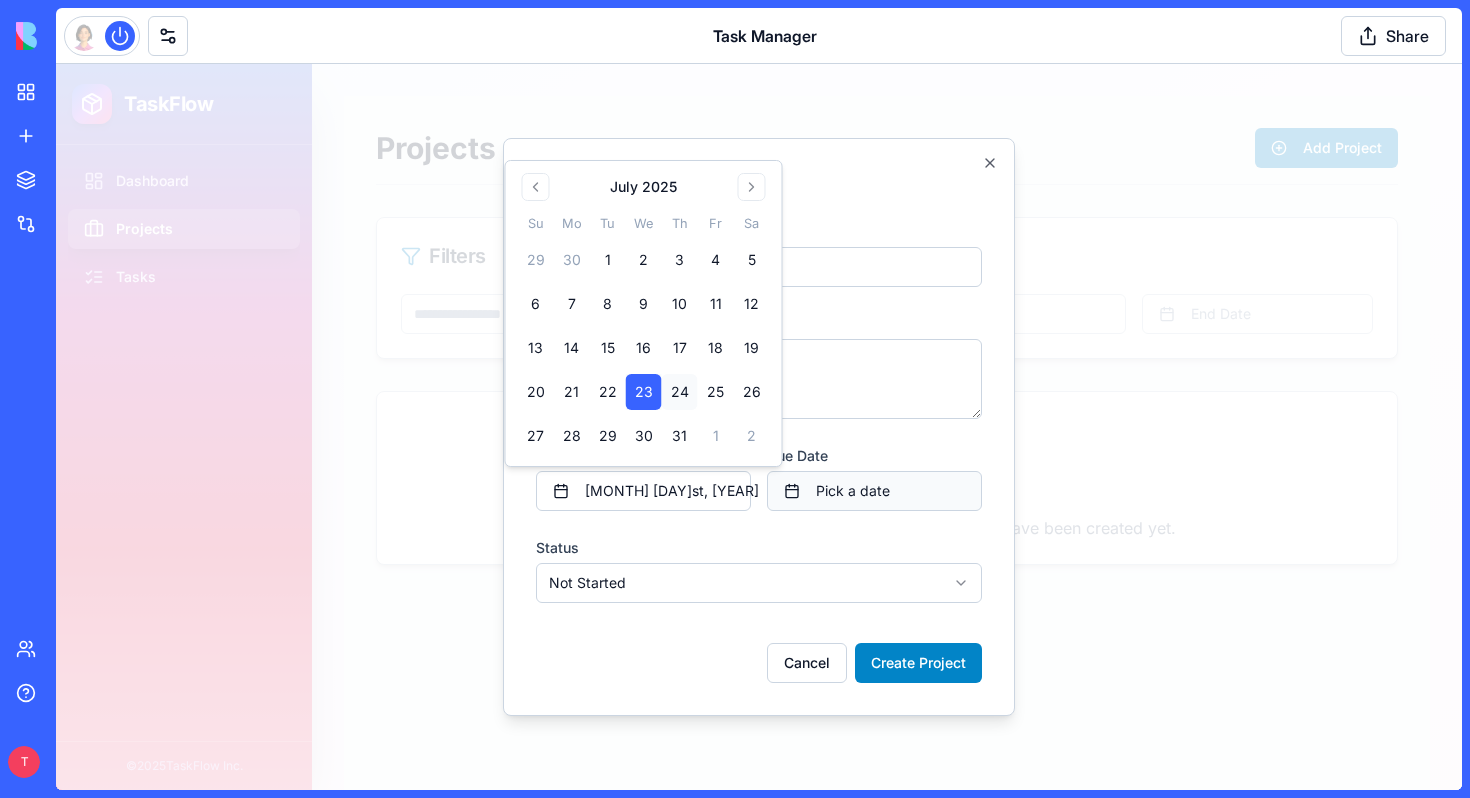 click on "Pick a date" at bounding box center [853, 491] 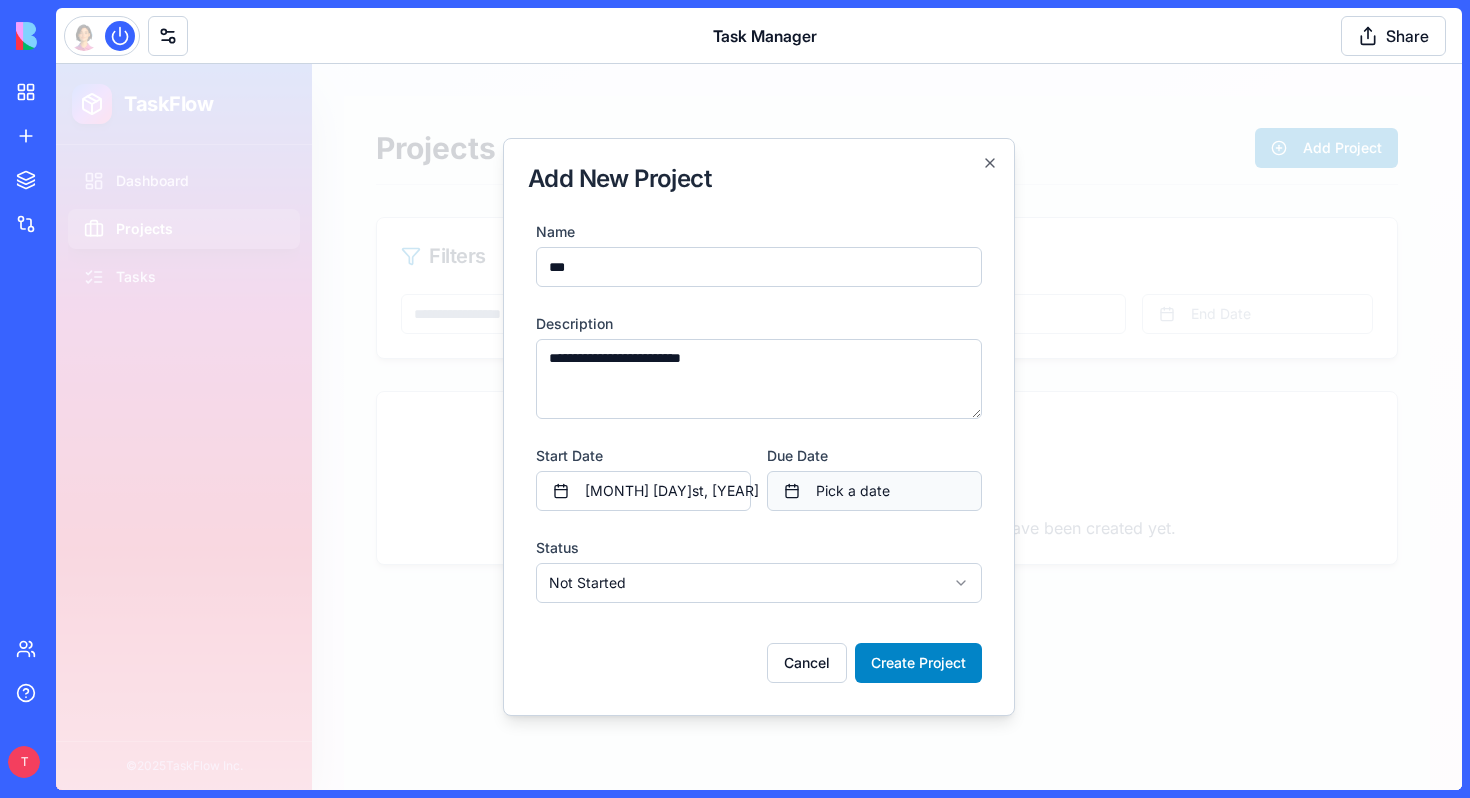 click on "Pick a date" at bounding box center (853, 491) 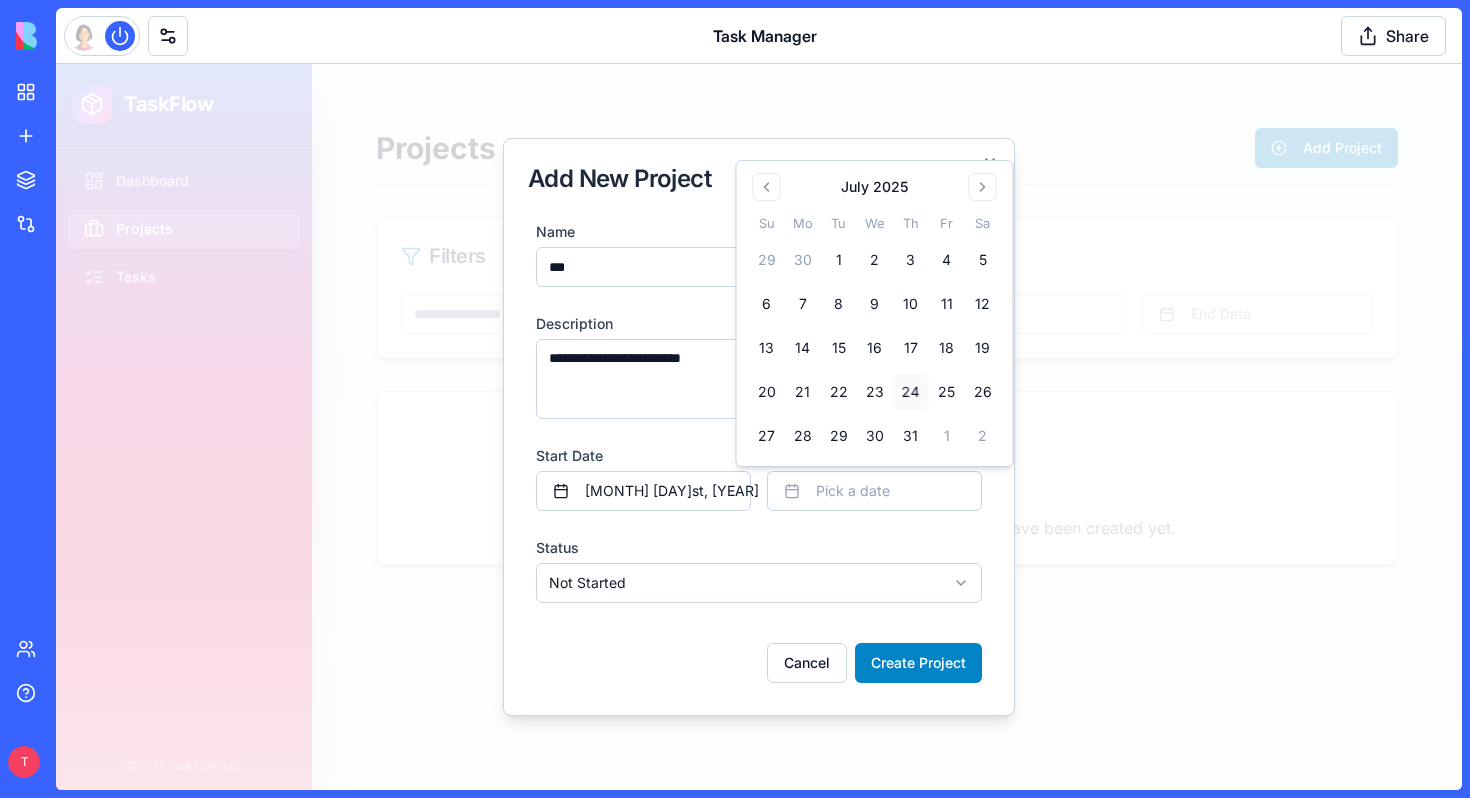 click on "**********" at bounding box center [759, 569] 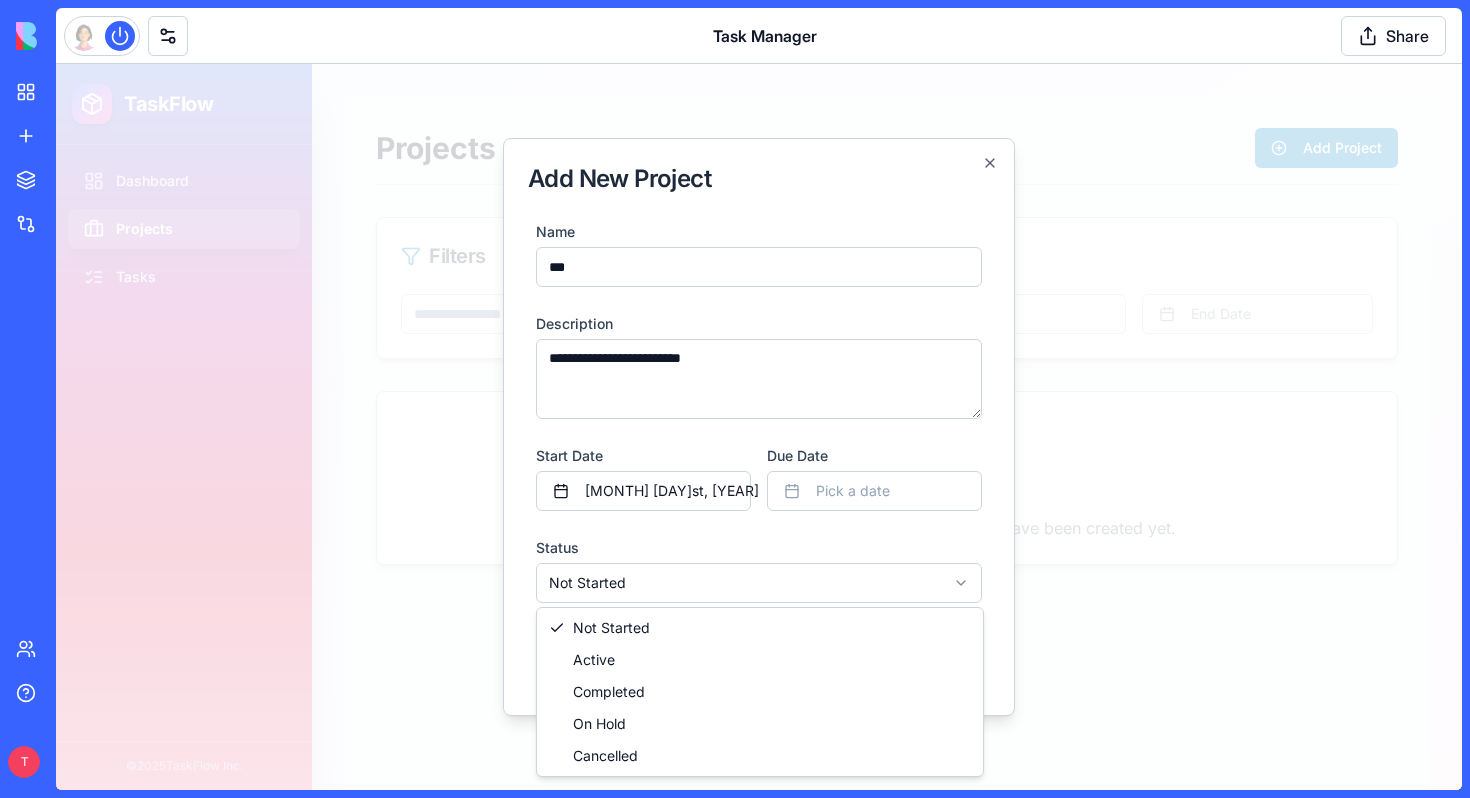click on "**********" at bounding box center (759, 427) 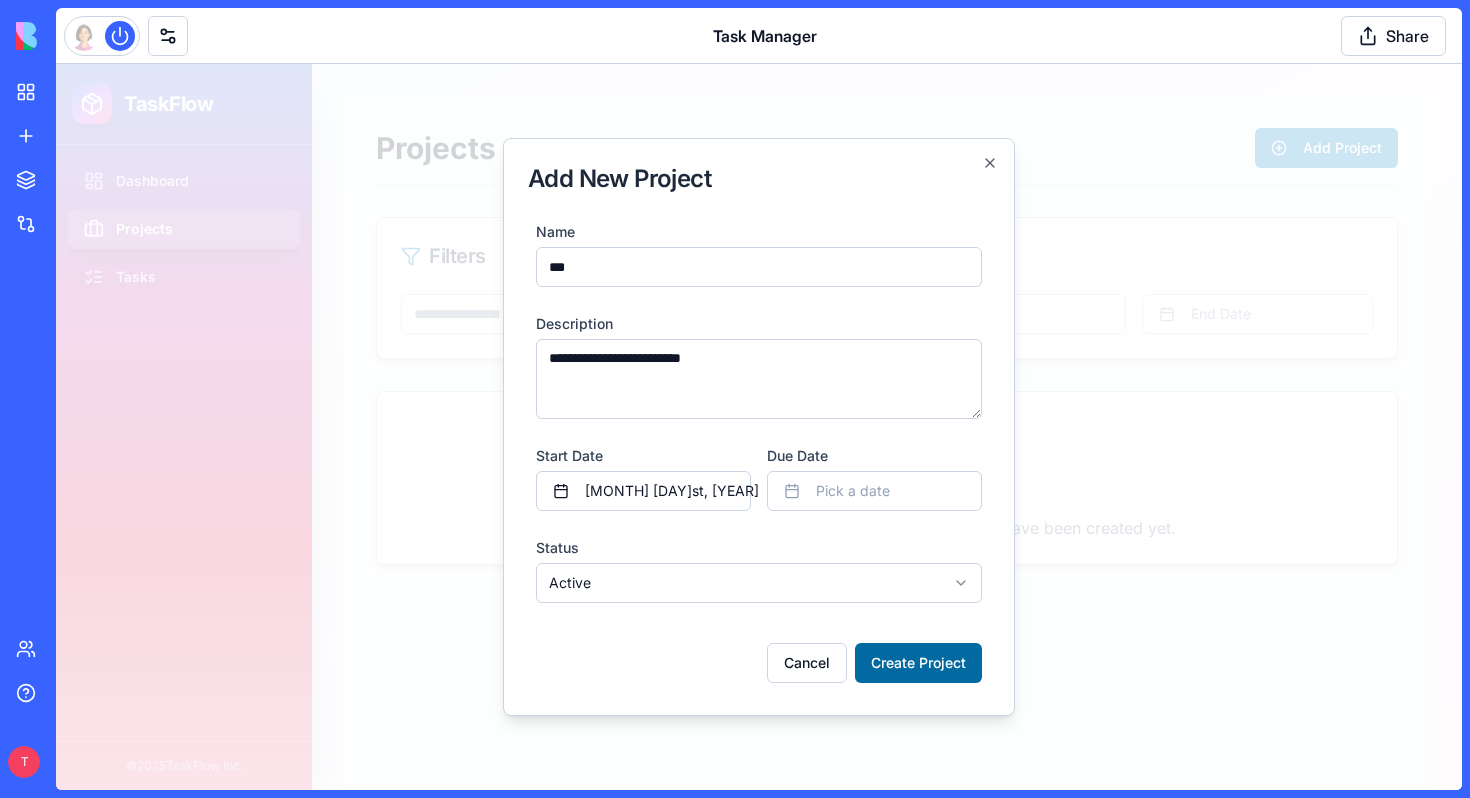 click on "Create Project" at bounding box center (918, 663) 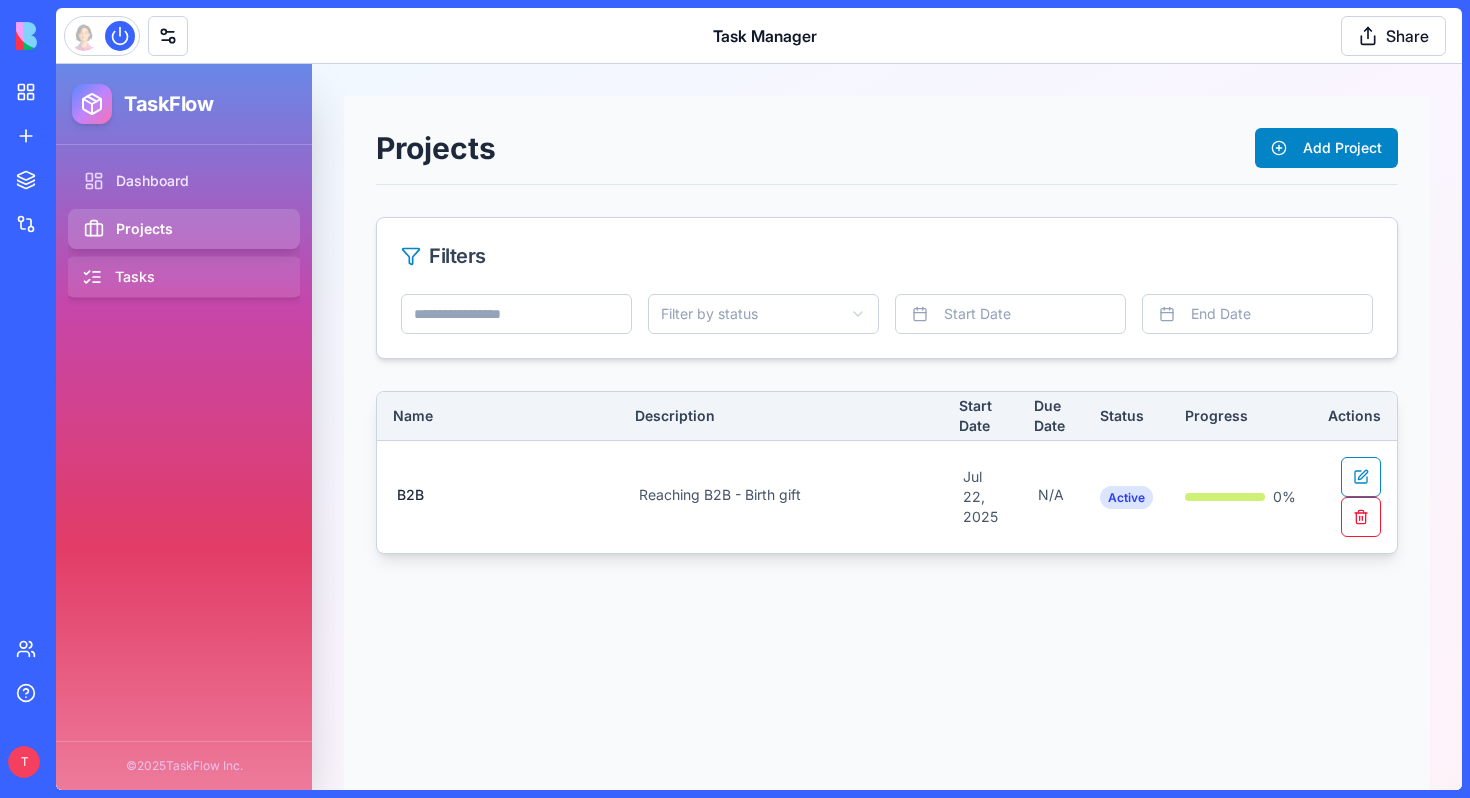click on "Tasks" at bounding box center [184, 277] 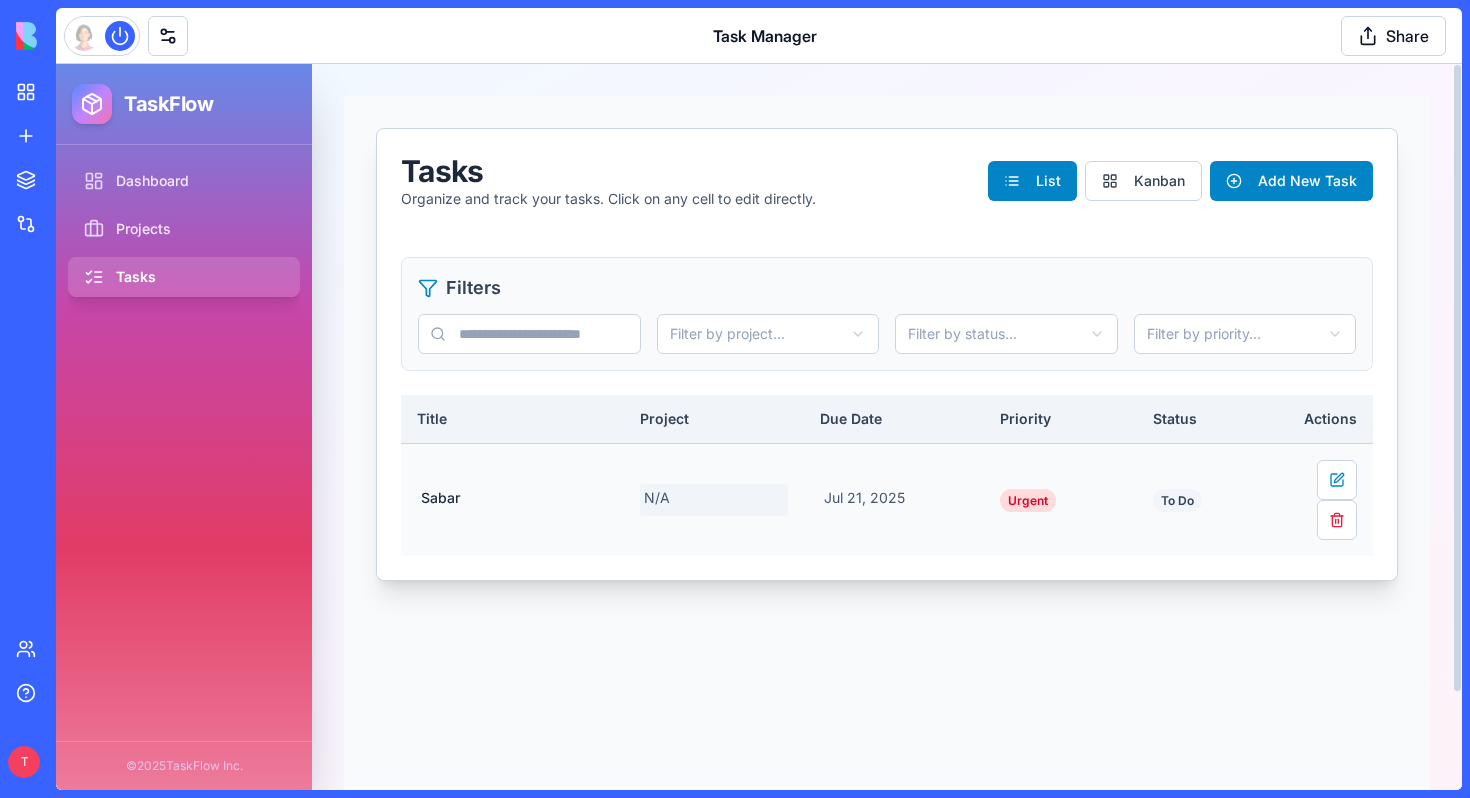 click on "N/A" at bounding box center [714, 500] 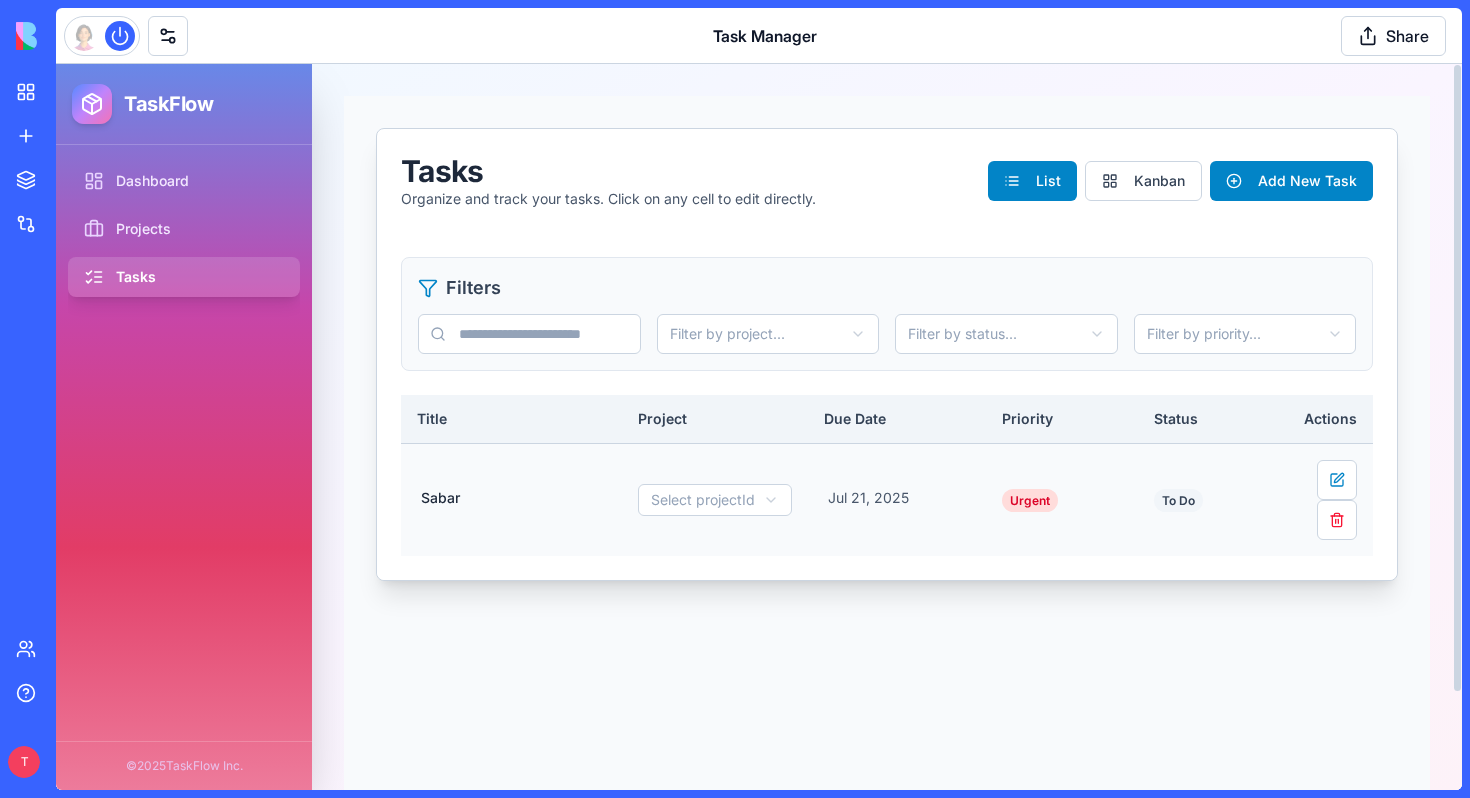 click on "TaskFlow Dashboard Projects Tasks ©  [YEAR]  TaskFlow Inc. Tasks Organize and track your tasks. Click on any cell to edit directly.  List  Kanban  Add New Task Filters Filter by project... Filter by status... Filter by priority... Title Sabar  Select projectId [MONTH] [DAY], [YEAR] Urgent To Do ©  [YEAR]  TaskFlow. All rights reserved. Enhanced with vibrant design." at bounding box center (759, 427) 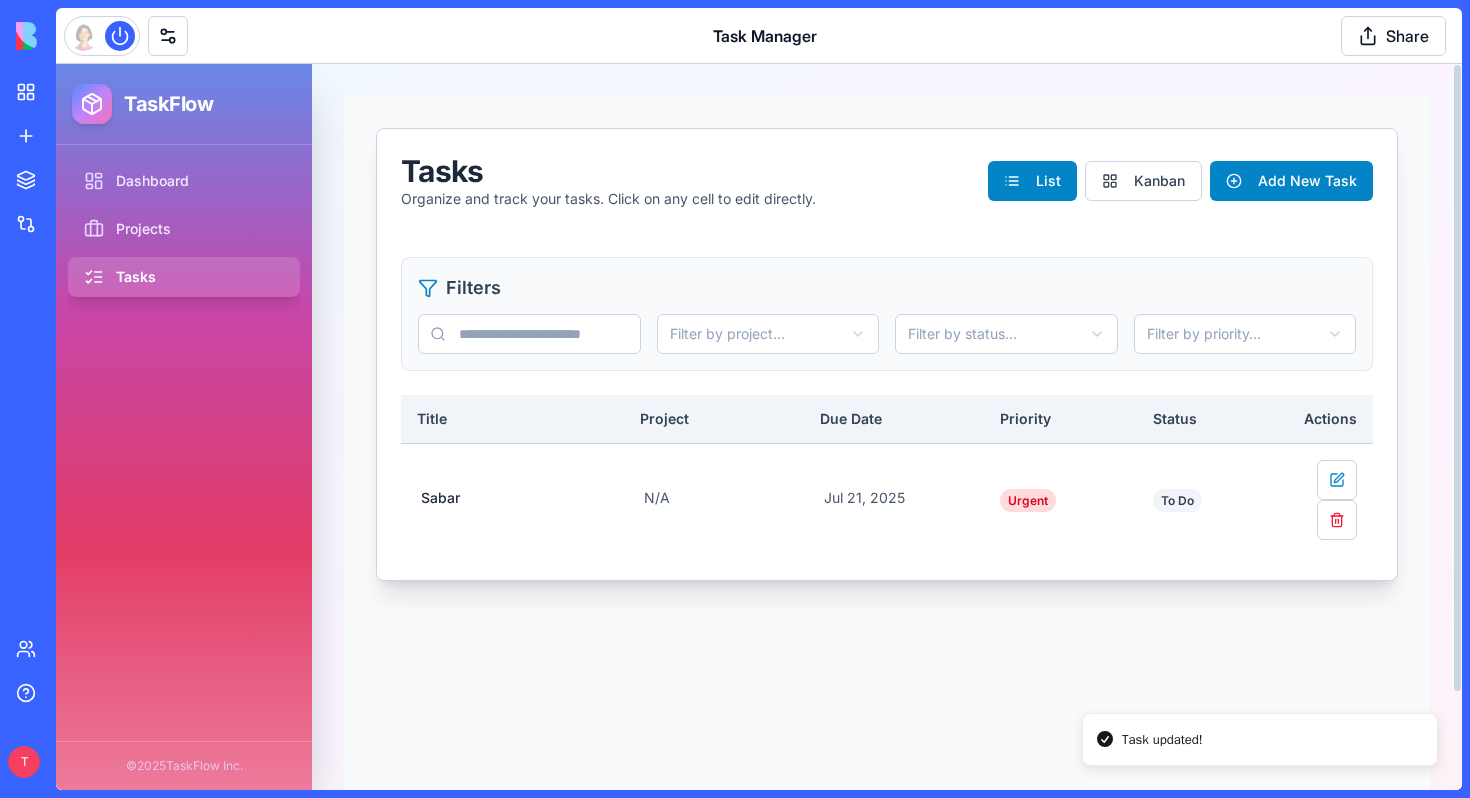 click on "Tasks Organize and track your tasks. Click on any cell to edit directly.  List  Kanban  Add New Task Filters Filter by project... Filter by status... Filter by priority... Title Sabar  N/A [MONTH] [DAY], [YEAR] Urgent To Do" at bounding box center [887, 459] 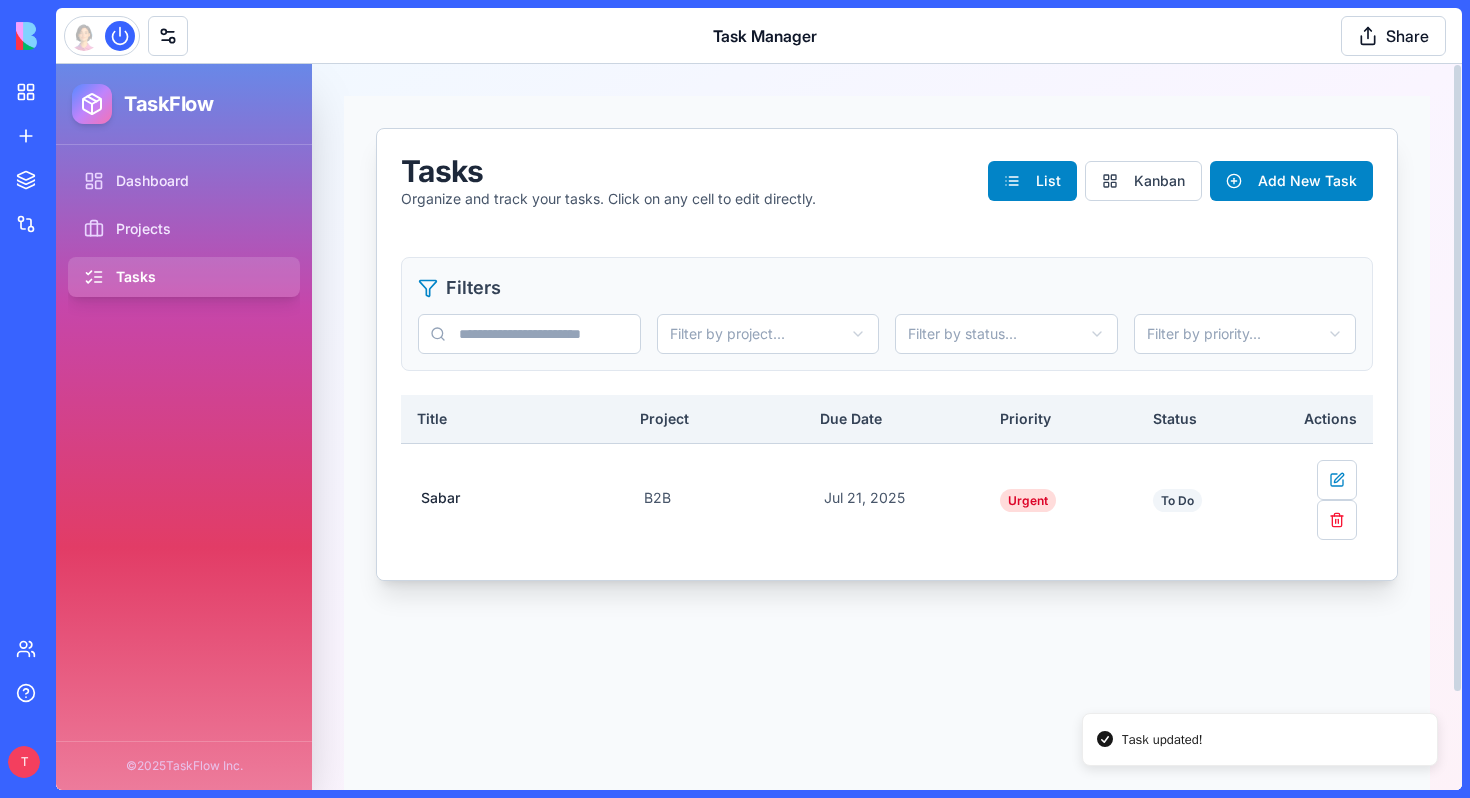 click on "Tasks Organize and track your tasks. Click on any cell to edit directly.  List  Kanban  Add New Task Filters Filter by project... Filter by status... Filter by priority... Title Sabar  B2B [MONTH] [DAY], [YEAR] Urgent To Do" at bounding box center (887, 459) 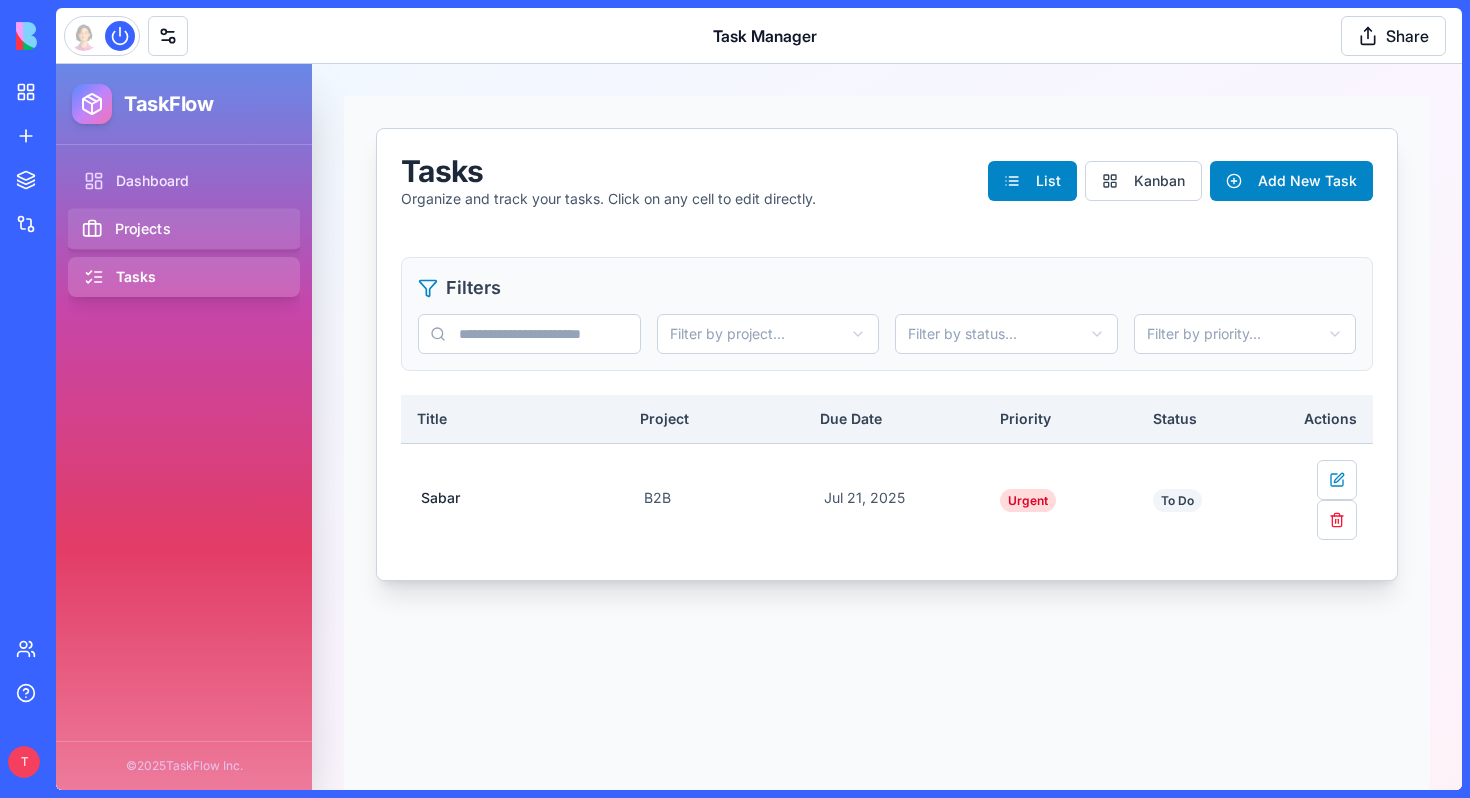 click on "Projects" at bounding box center [184, 229] 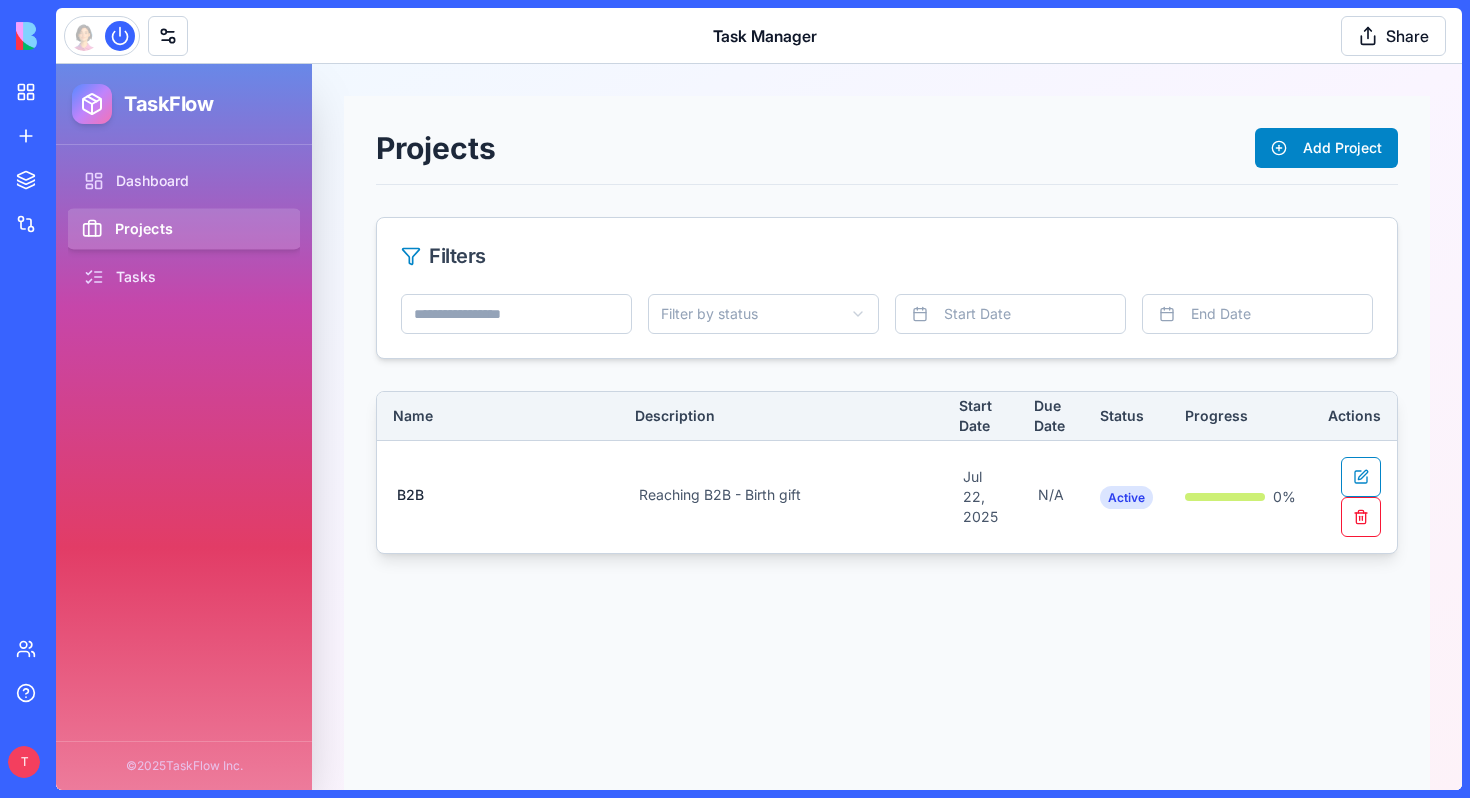 click on "Projects" at bounding box center [184, 229] 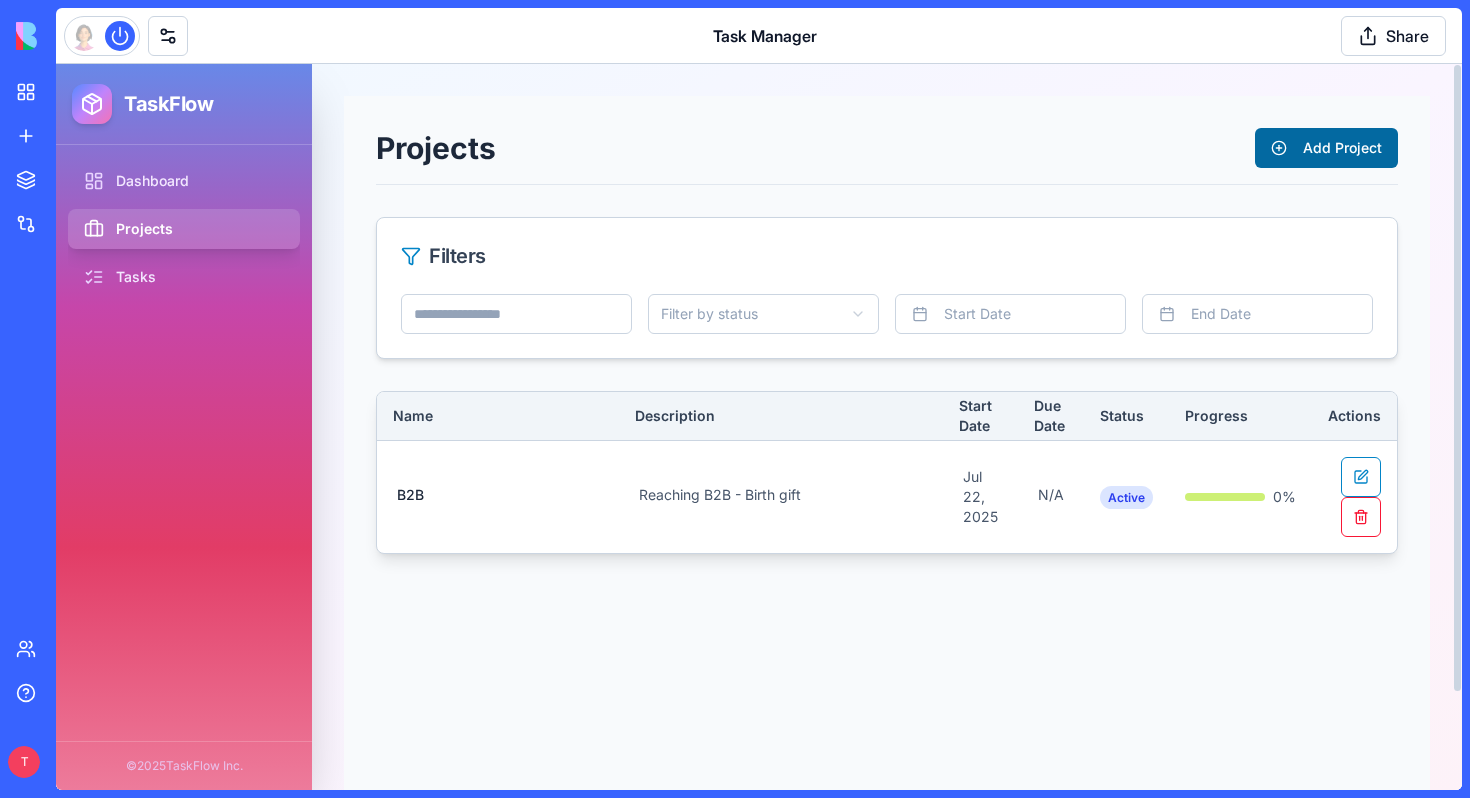 click on "Add Project" at bounding box center [1326, 148] 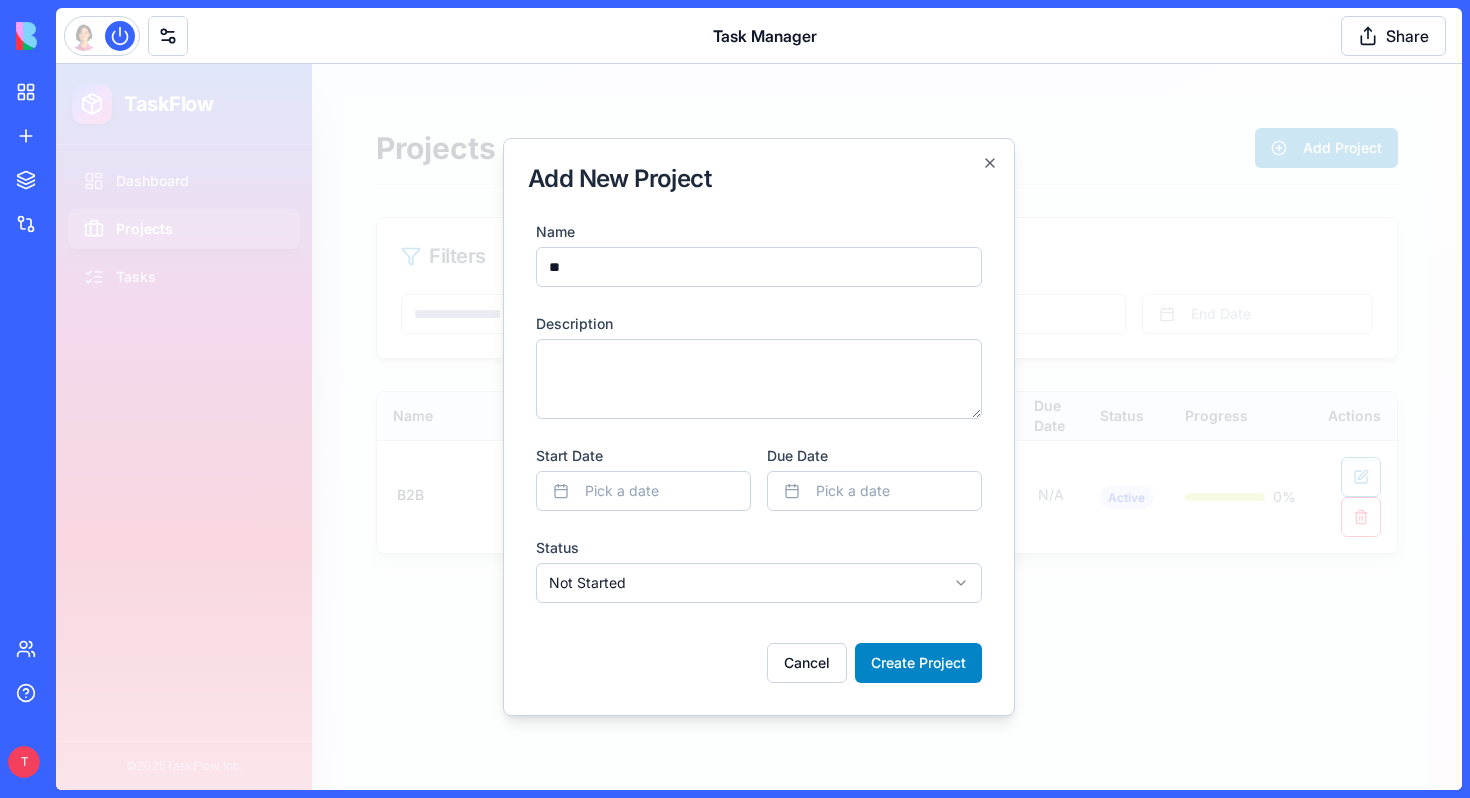 type on "*" 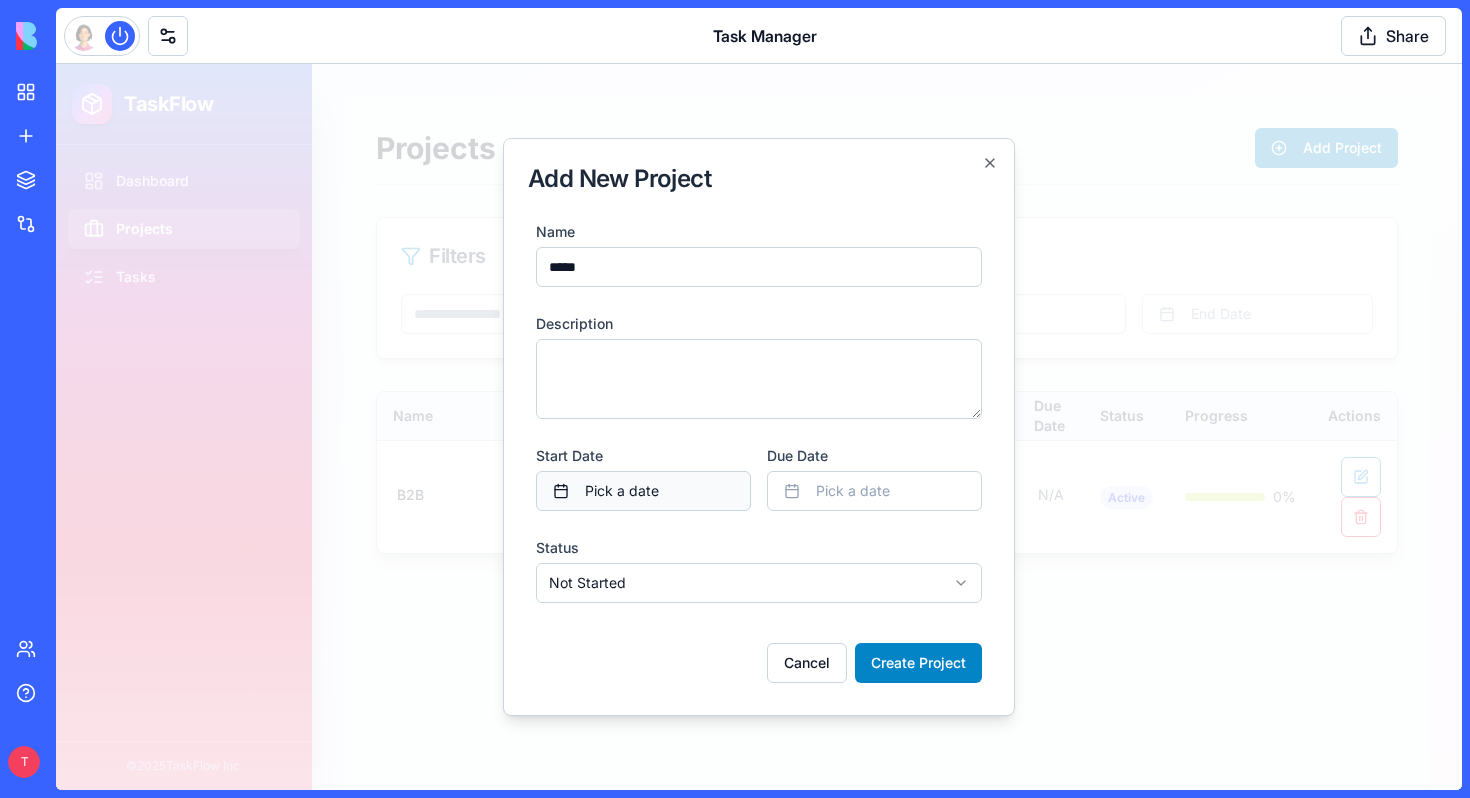 type on "*****" 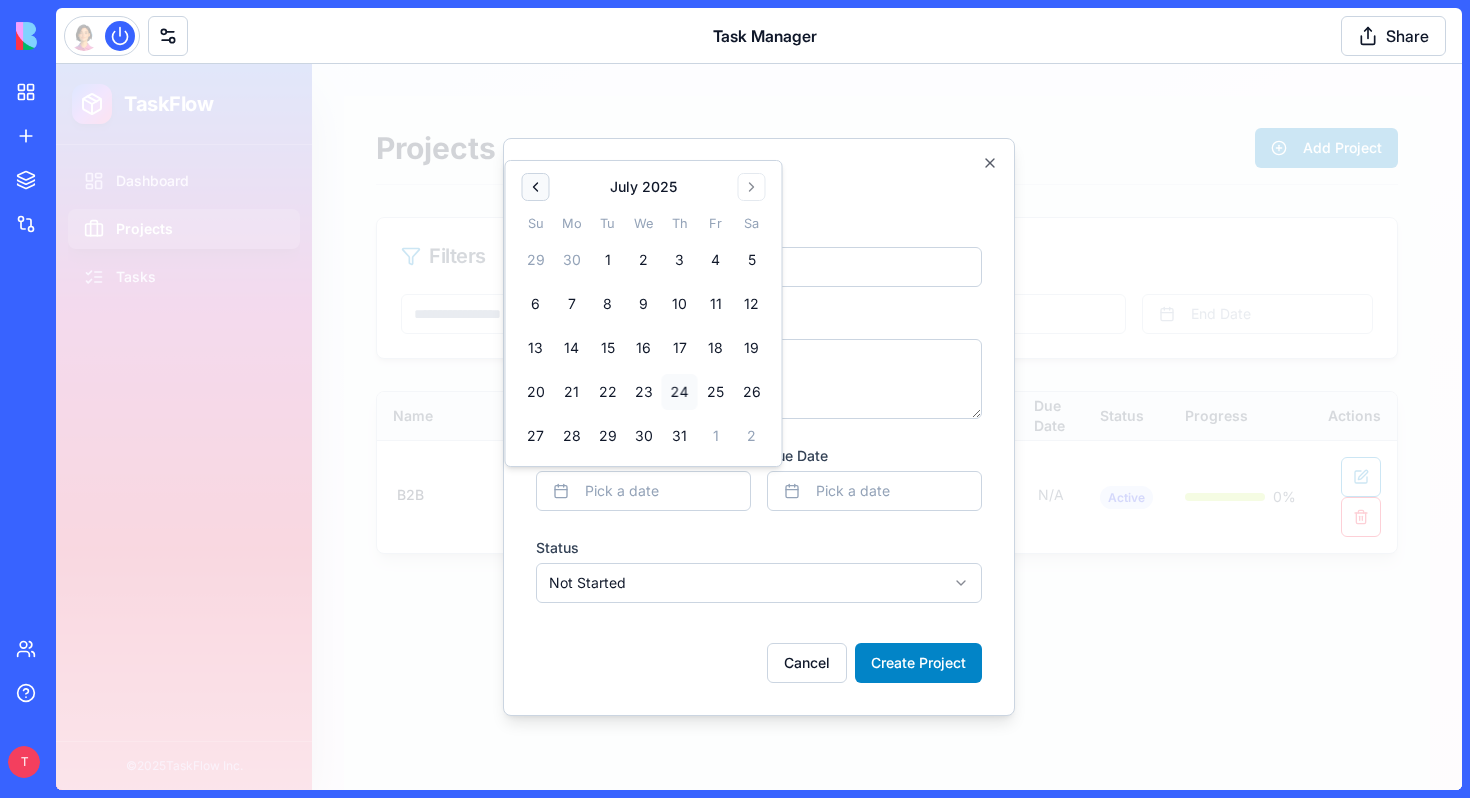 click at bounding box center [536, 187] 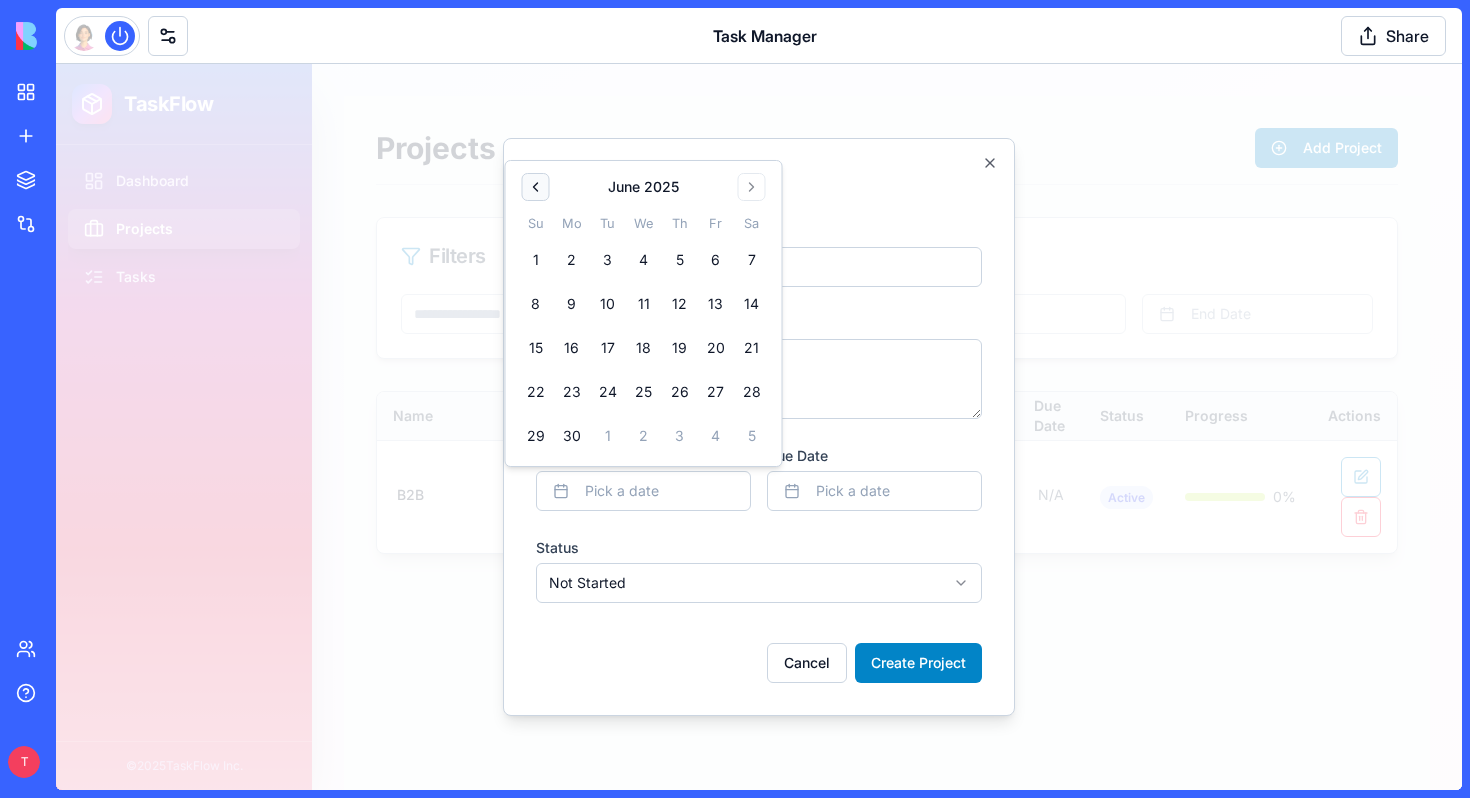 click at bounding box center (536, 187) 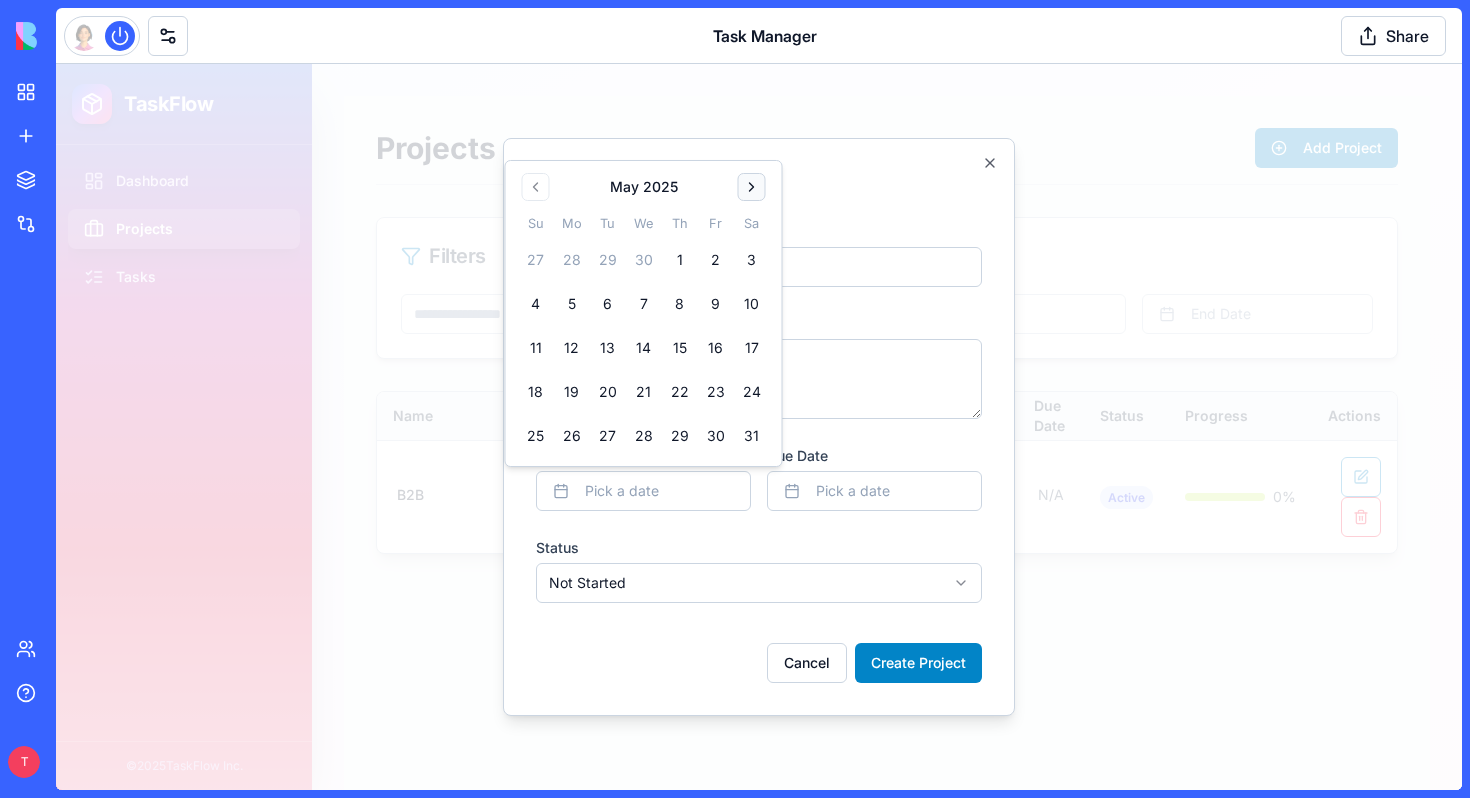 click at bounding box center (752, 187) 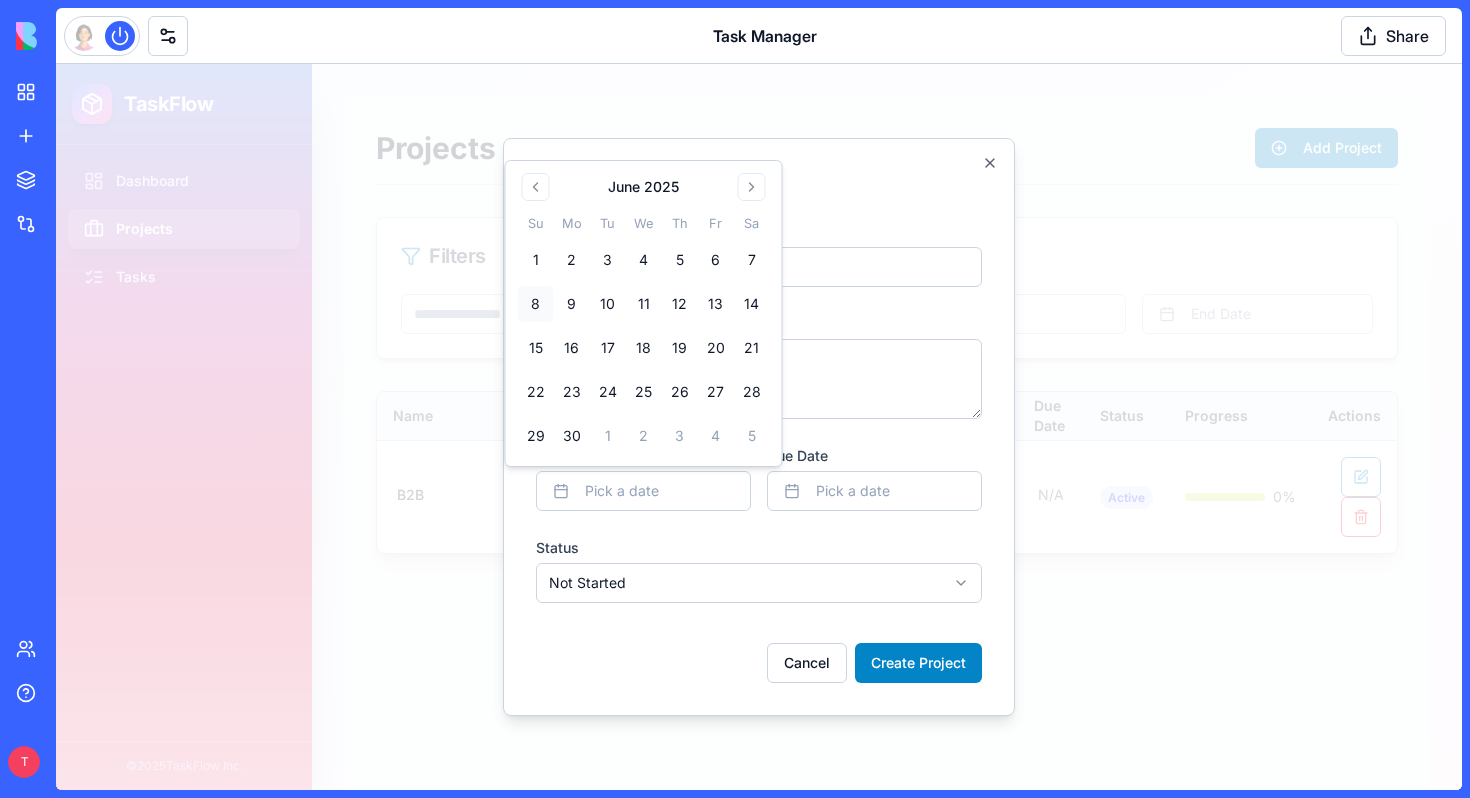 click on "8" at bounding box center (536, 304) 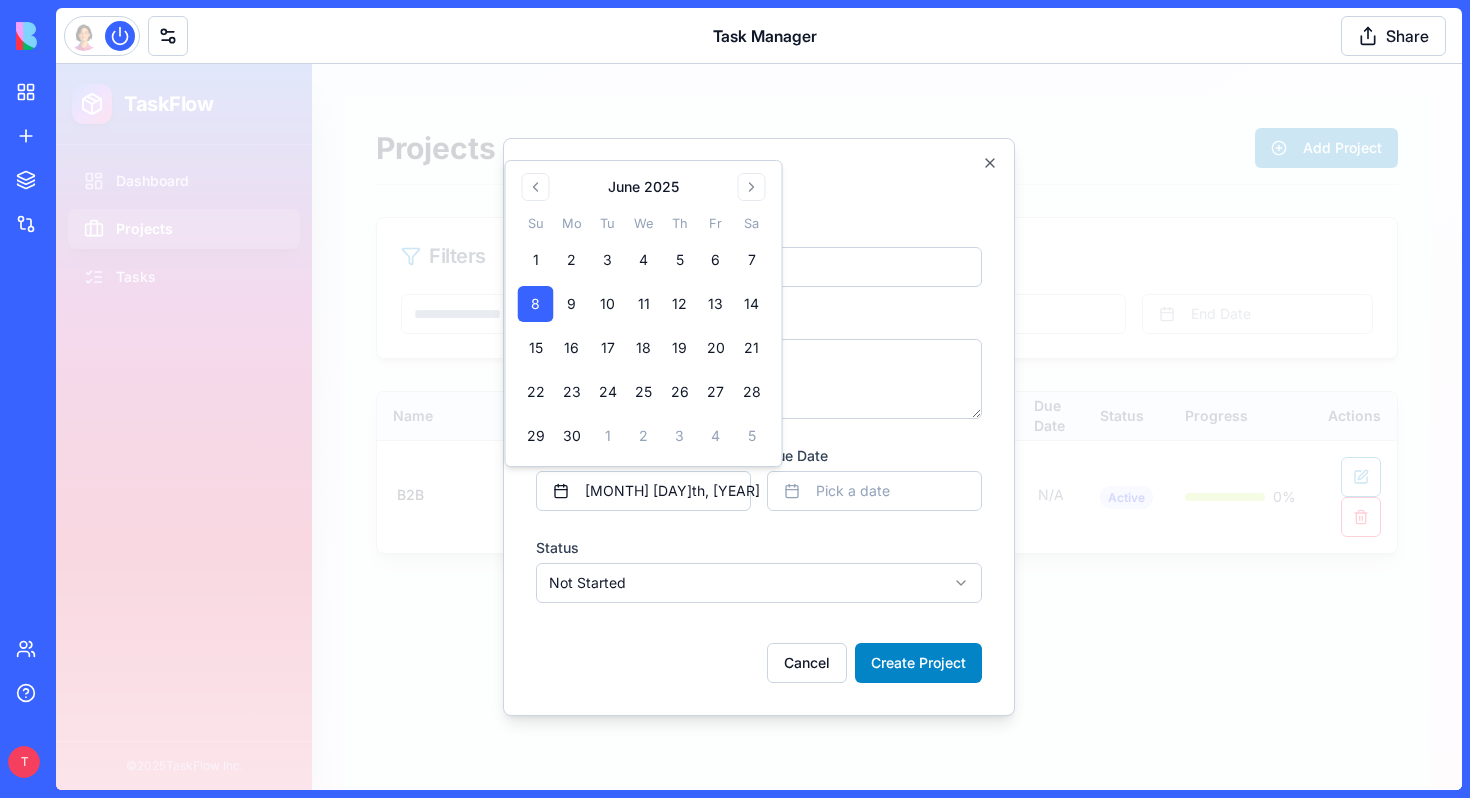 click on "Cancel Create Project" at bounding box center [759, 655] 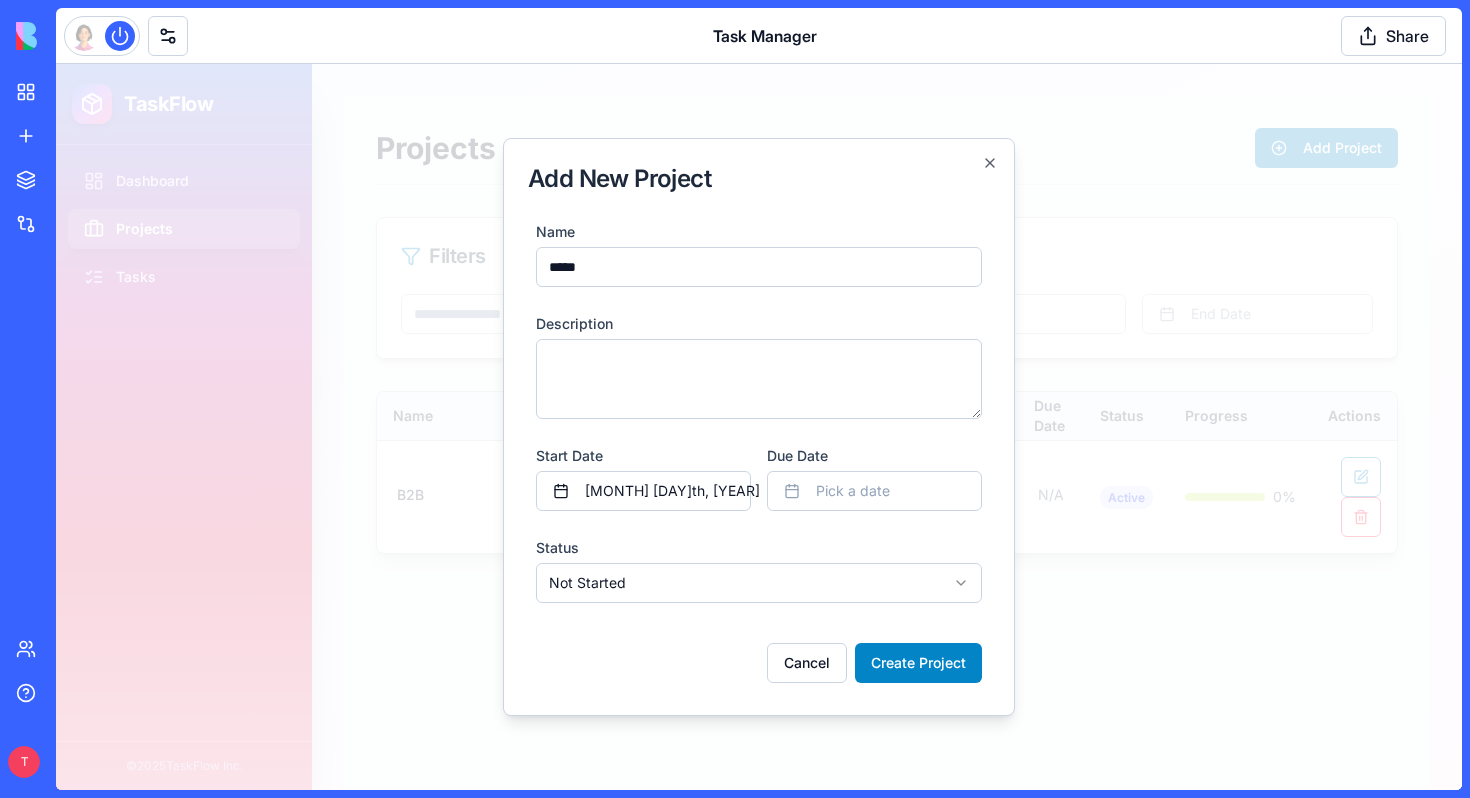 click on "**********" at bounding box center [759, 427] 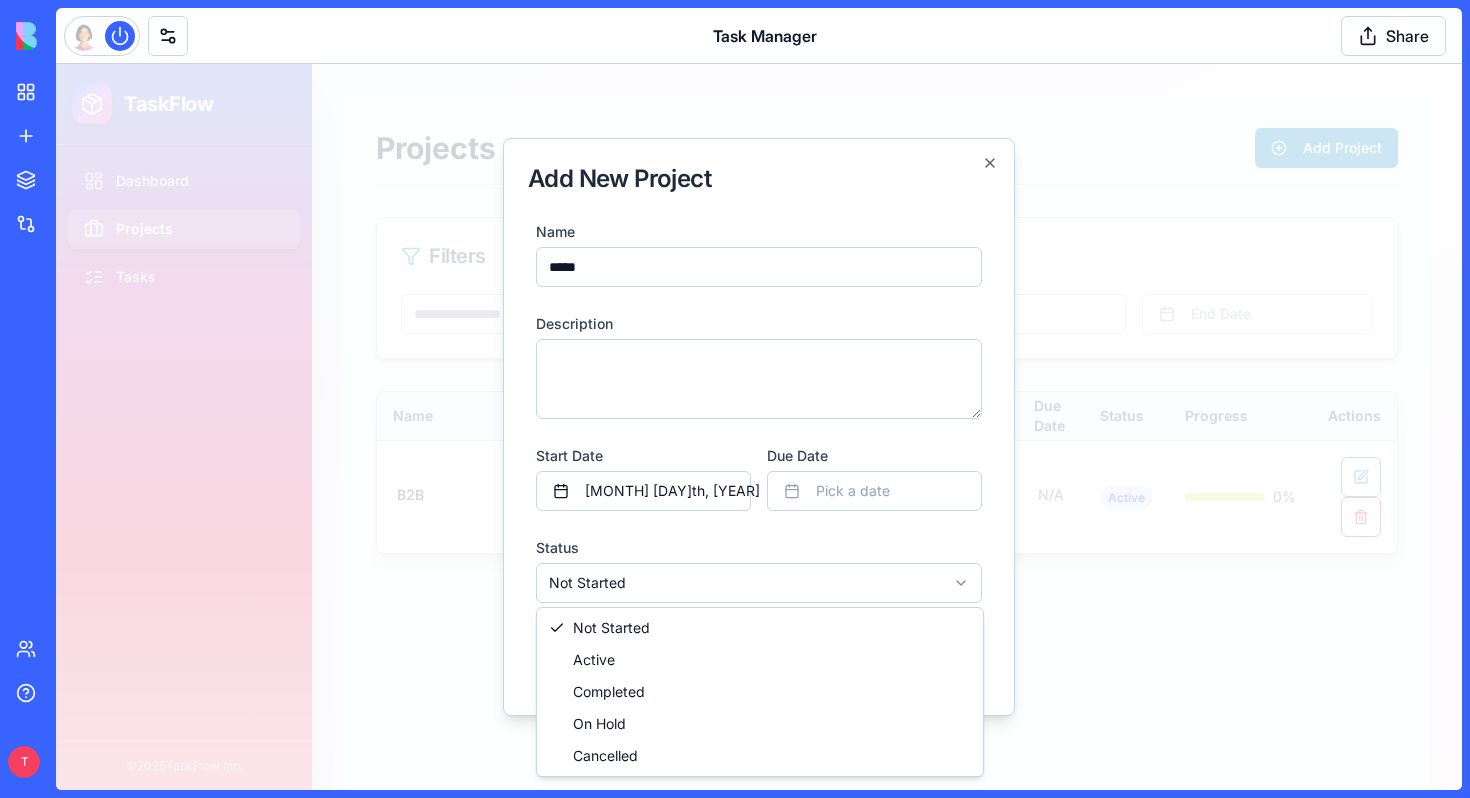 select on "******" 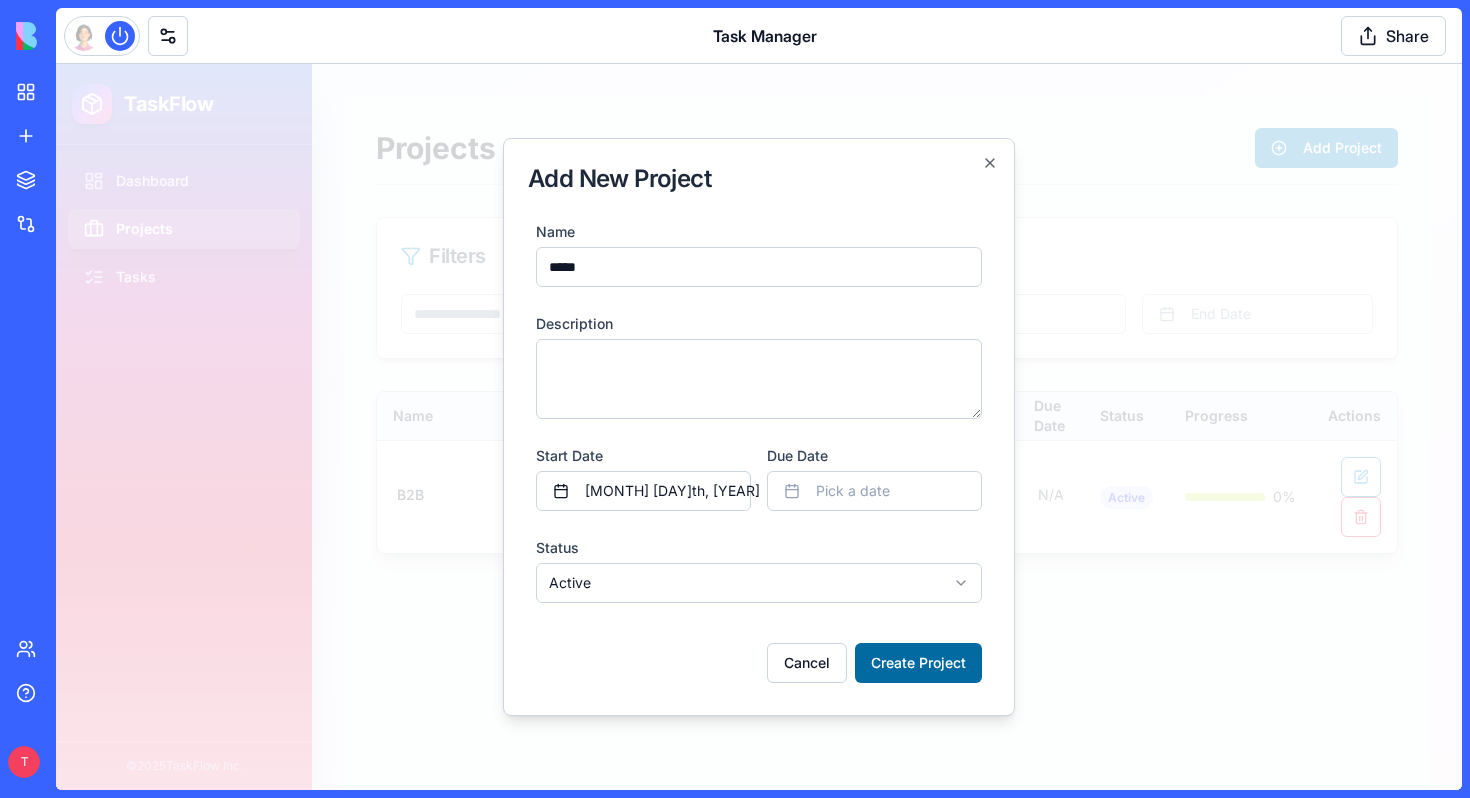 click on "Create Project" at bounding box center (918, 663) 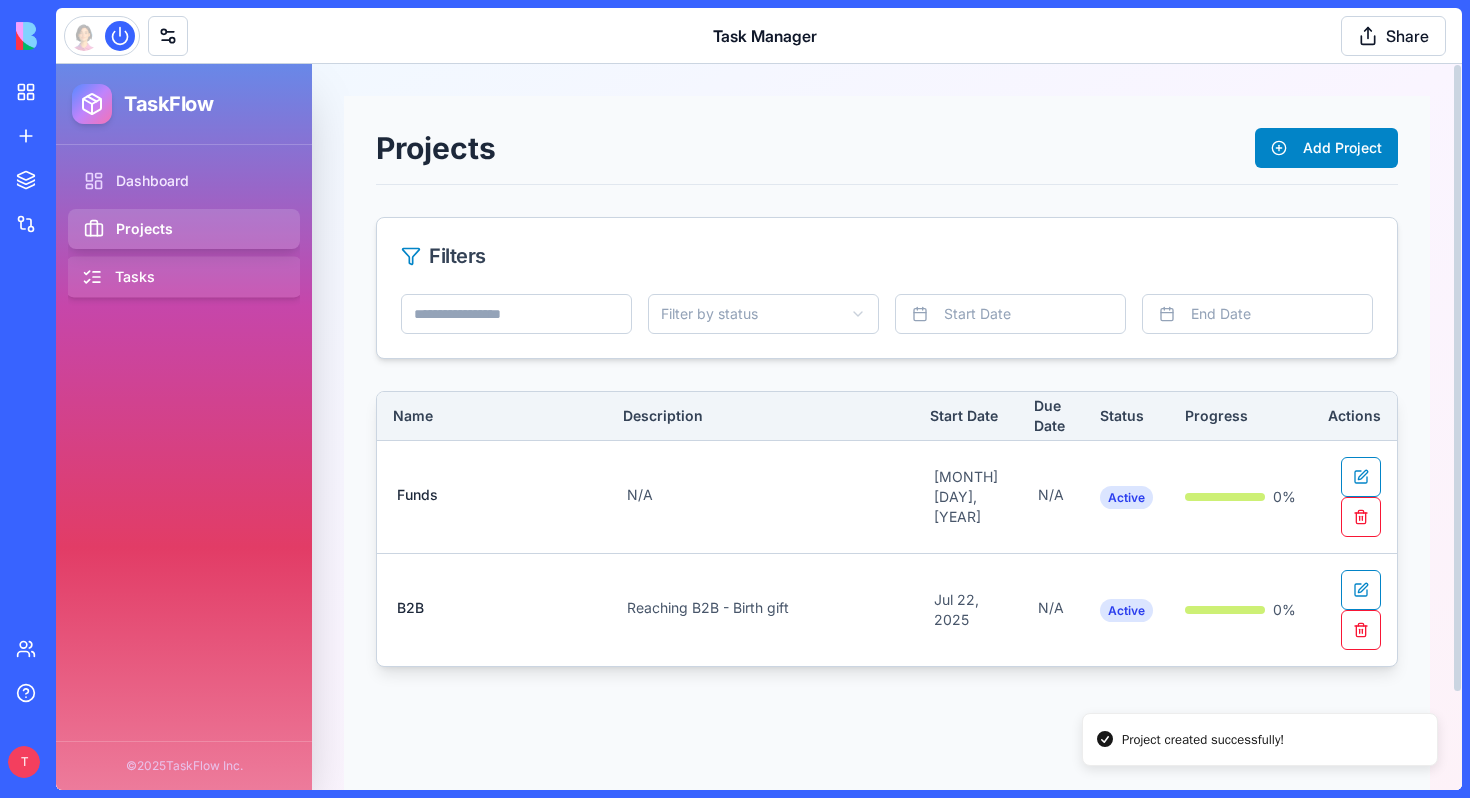 click on "Tasks" at bounding box center [184, 277] 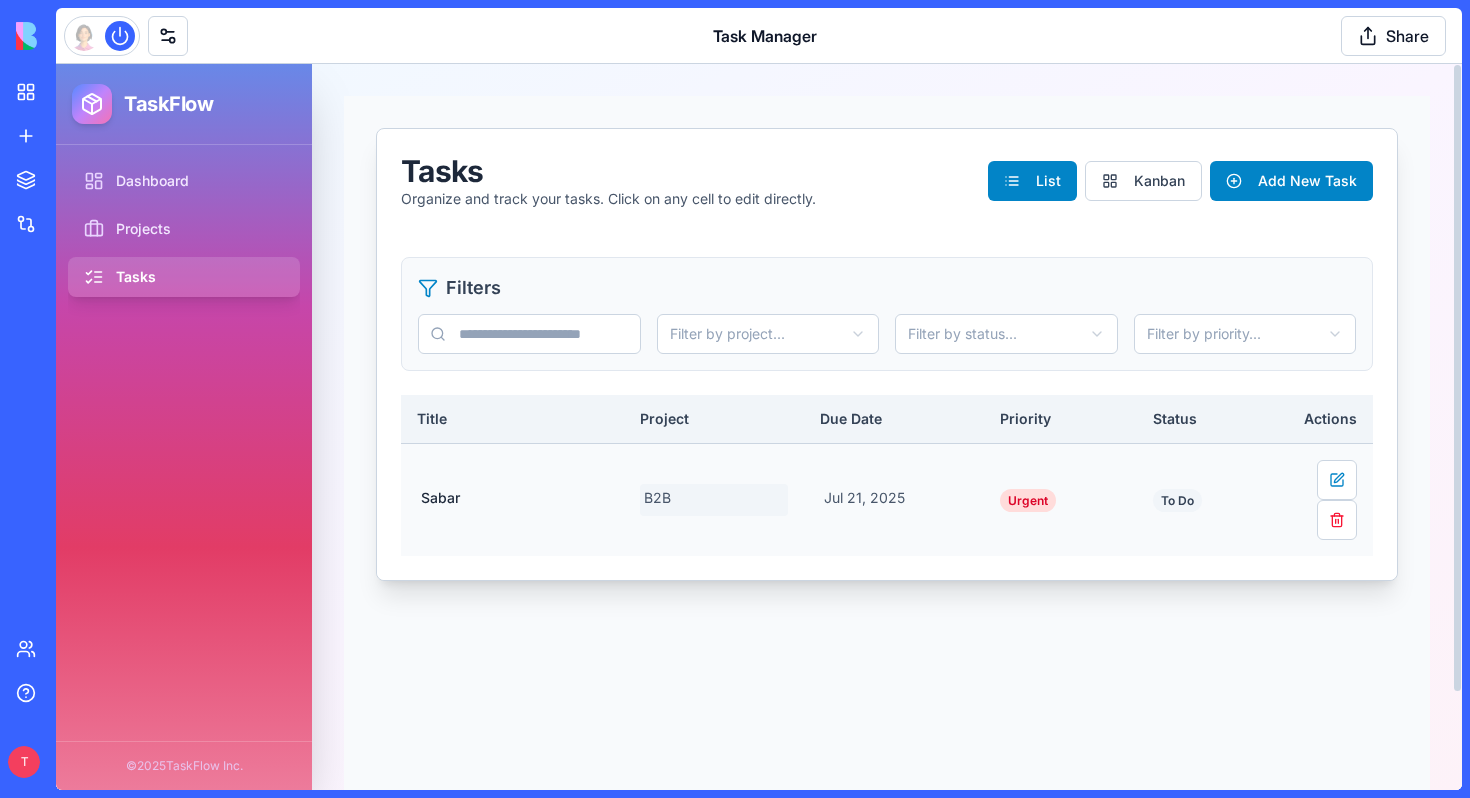 click on "B2B" at bounding box center (714, 500) 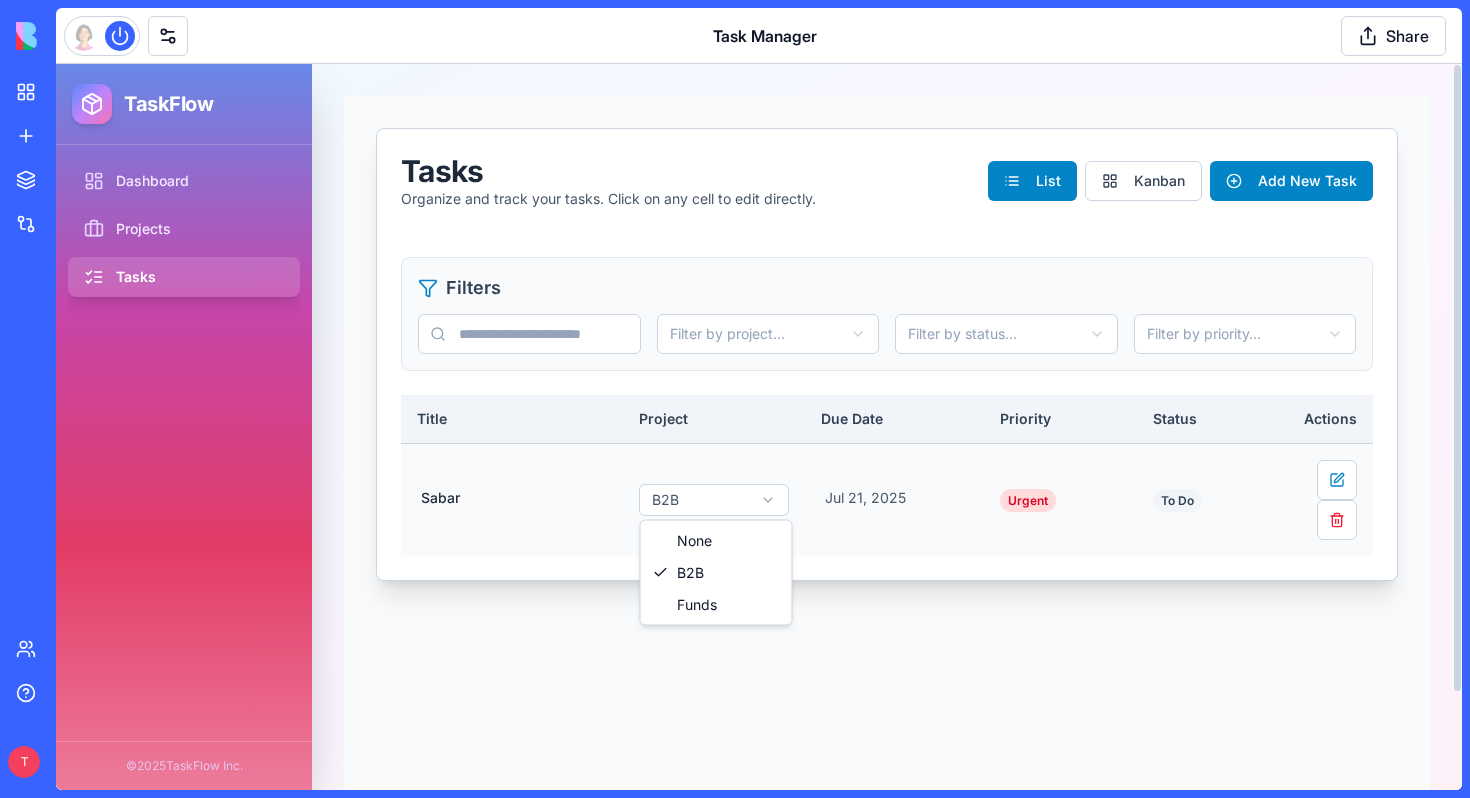click on "TaskFlow Dashboard Projects Tasks ©  [YEAR]  TaskFlow Inc. Tasks Organize and track your tasks. Click on any cell to edit directly.  List  Kanban  Add New Task Filters Filter by project... Filter by status... Filter by priority... Title Sabar  B2B [MONTH] [DAY], [YEAR] Urgent To Do ©  [YEAR]  TaskFlow. All rights reserved. Enhanced with vibrant design.
None B2B Funds" at bounding box center [759, 427] 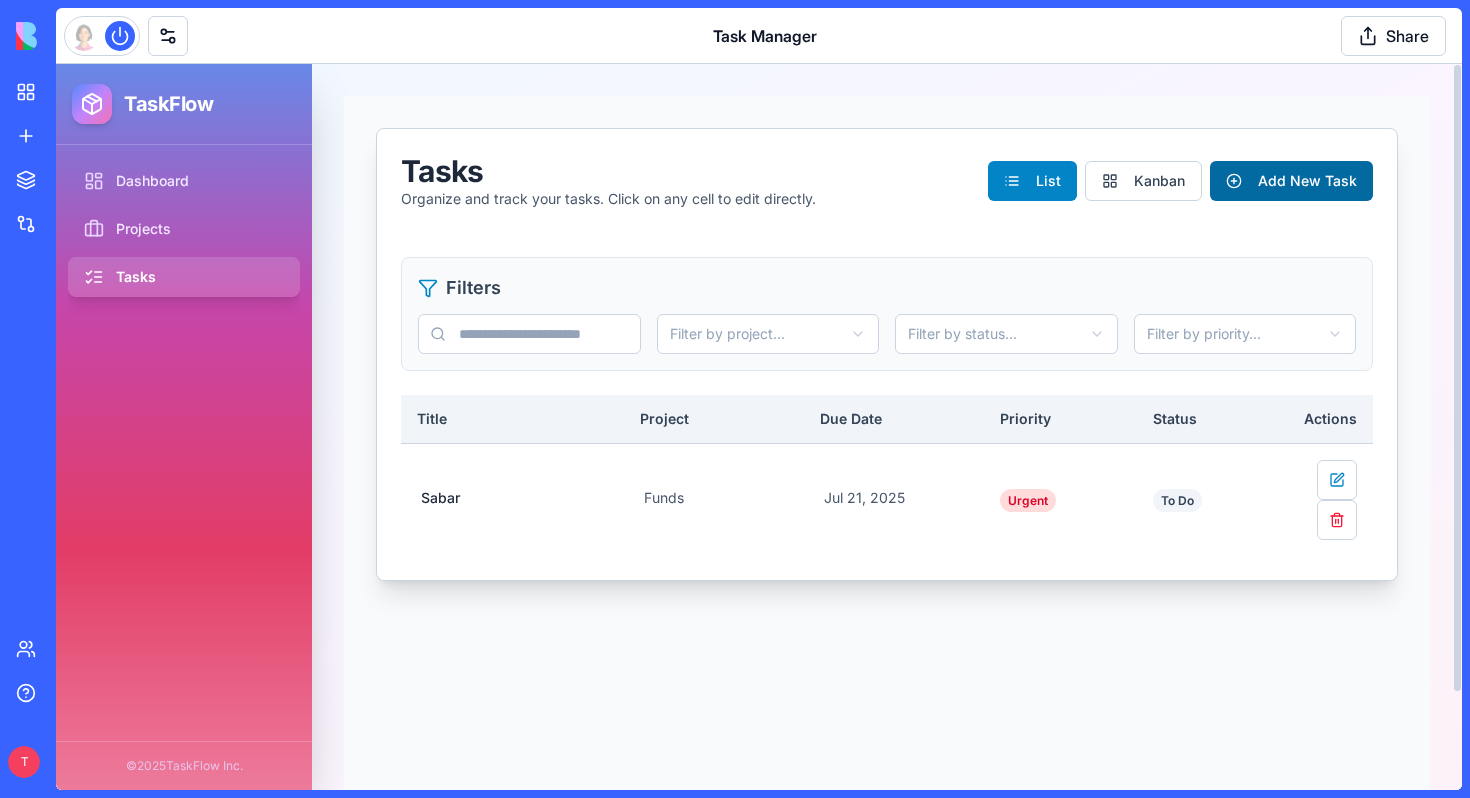 click on "Add New Task" at bounding box center [1291, 181] 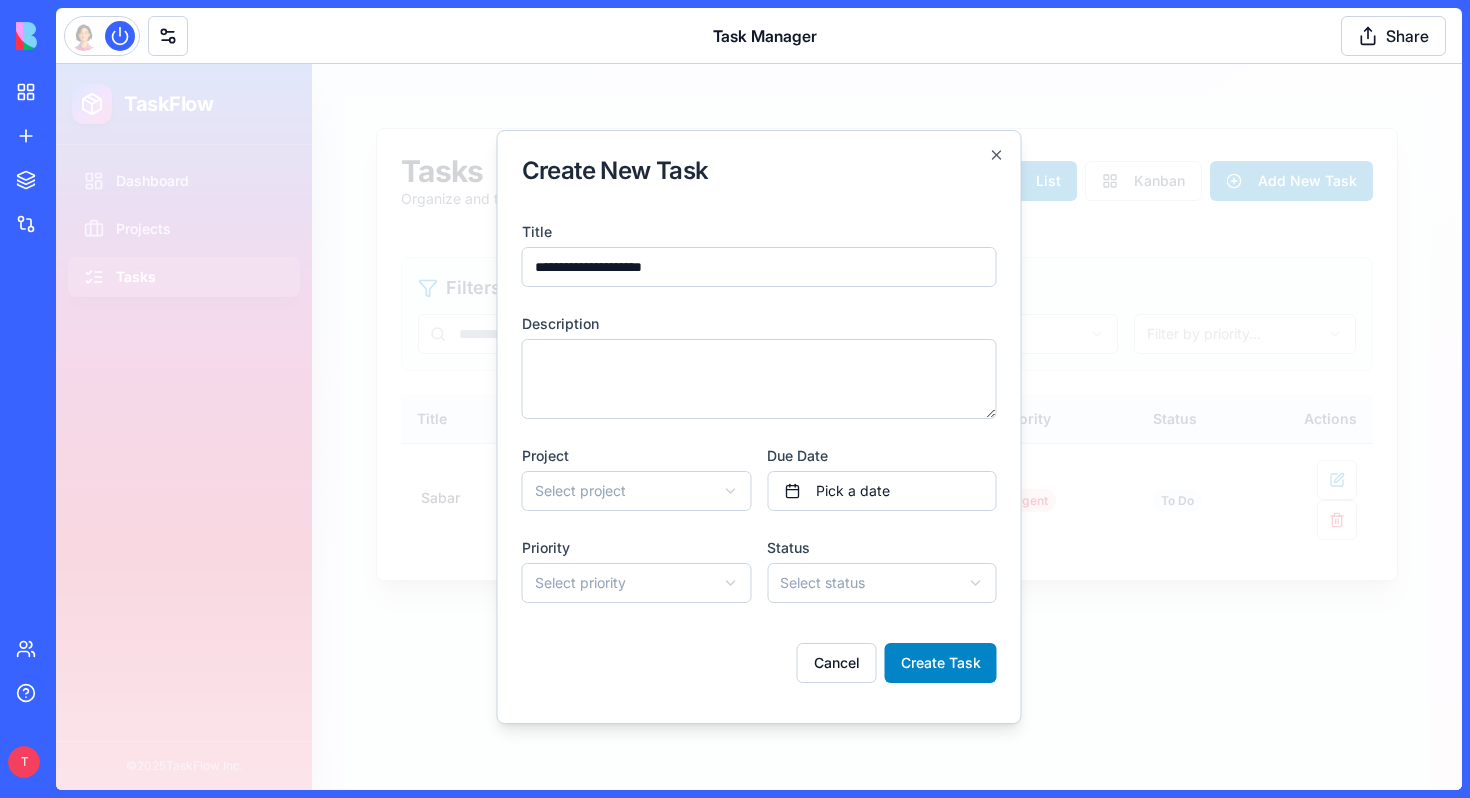 type on "**********" 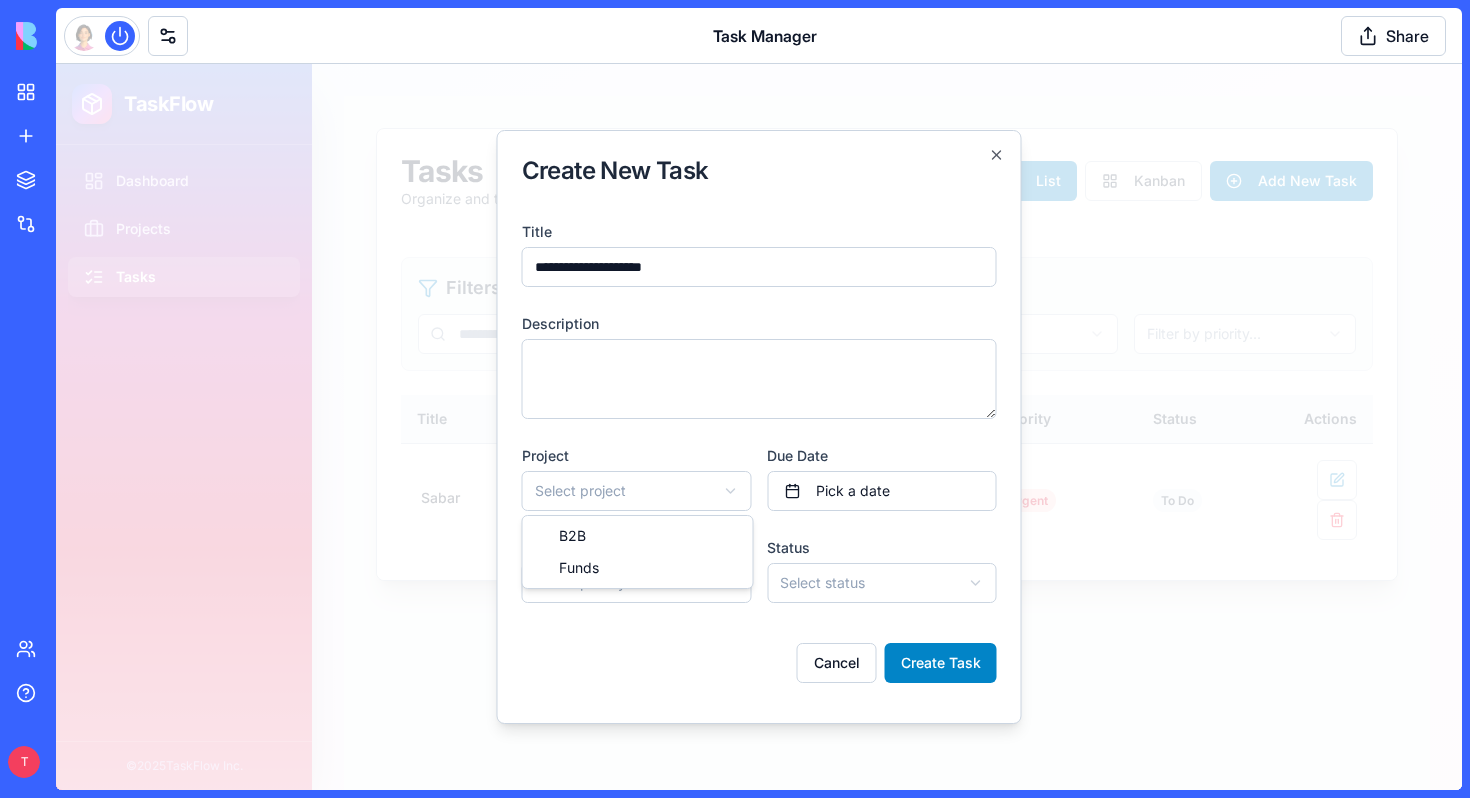 click on "**********" at bounding box center (759, 427) 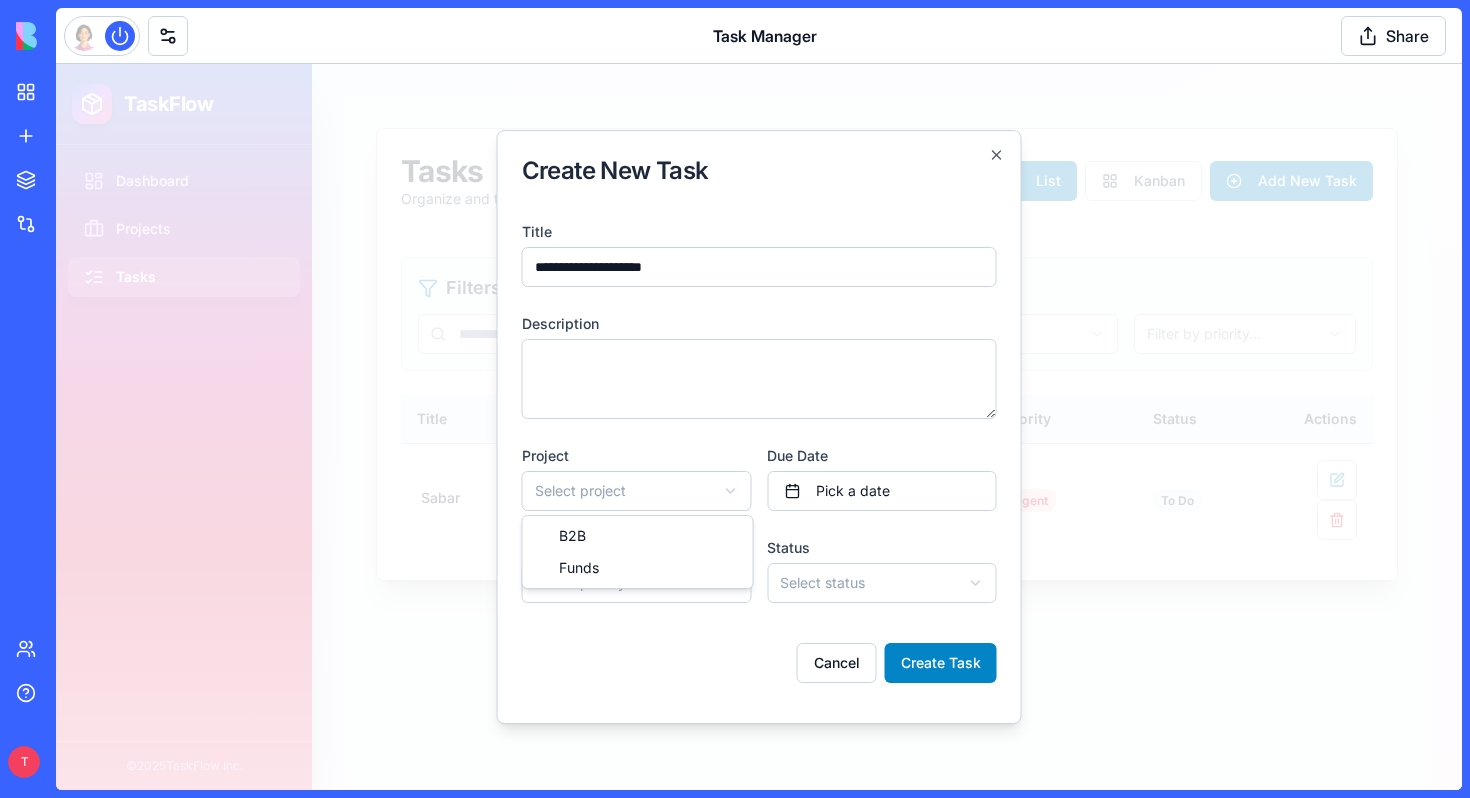 select on "*****" 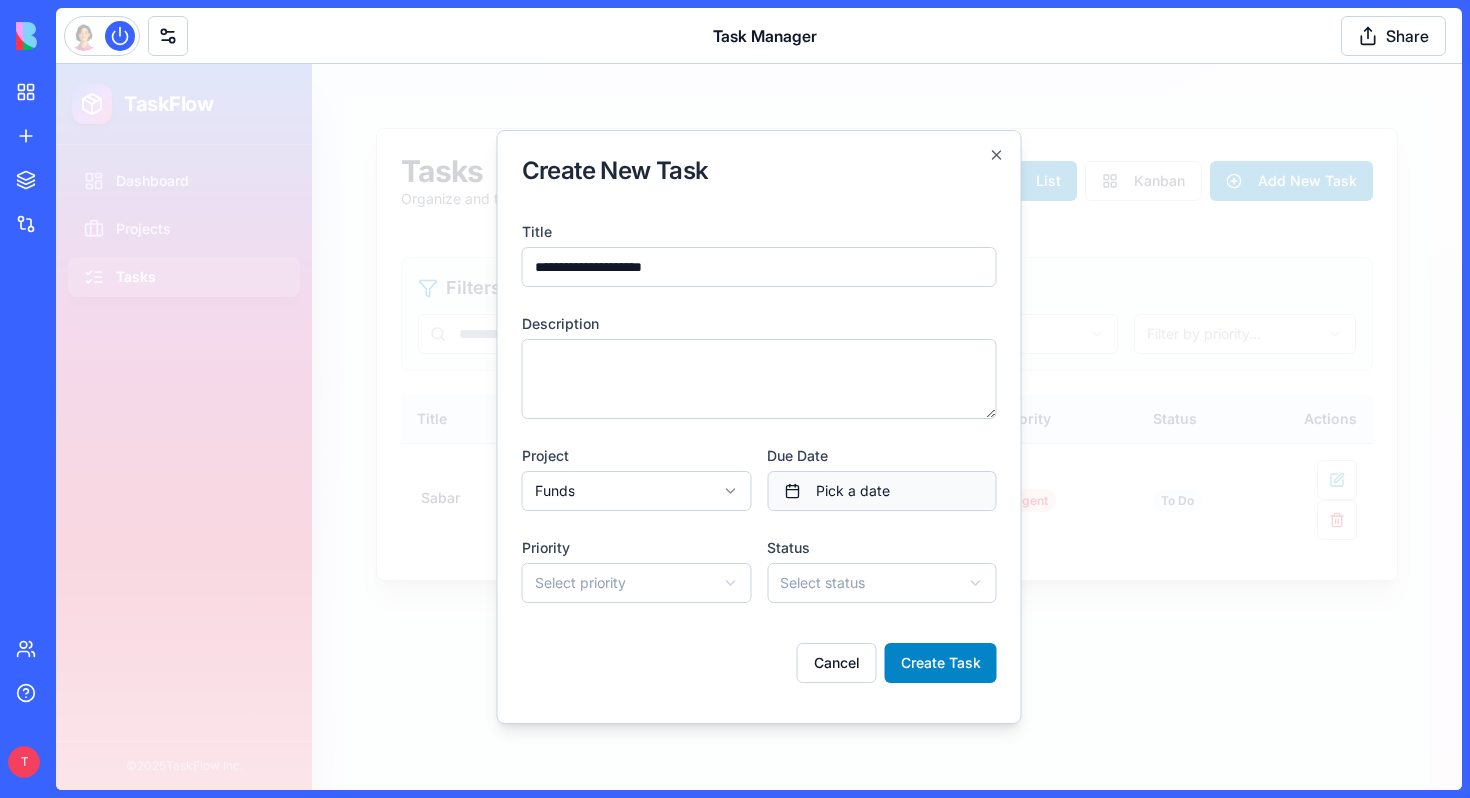 click on "Pick a date" at bounding box center [882, 491] 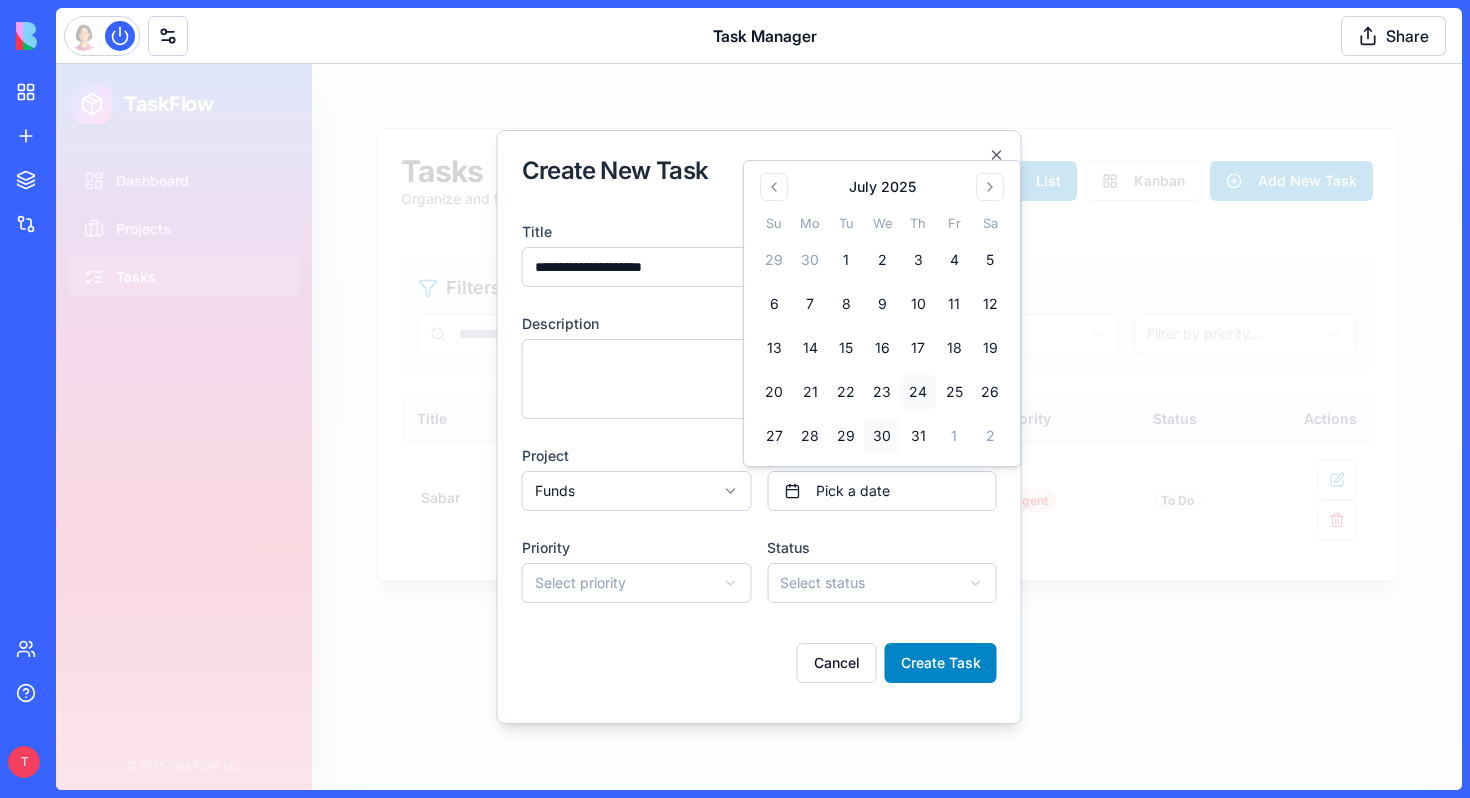 click on "30" at bounding box center [882, 436] 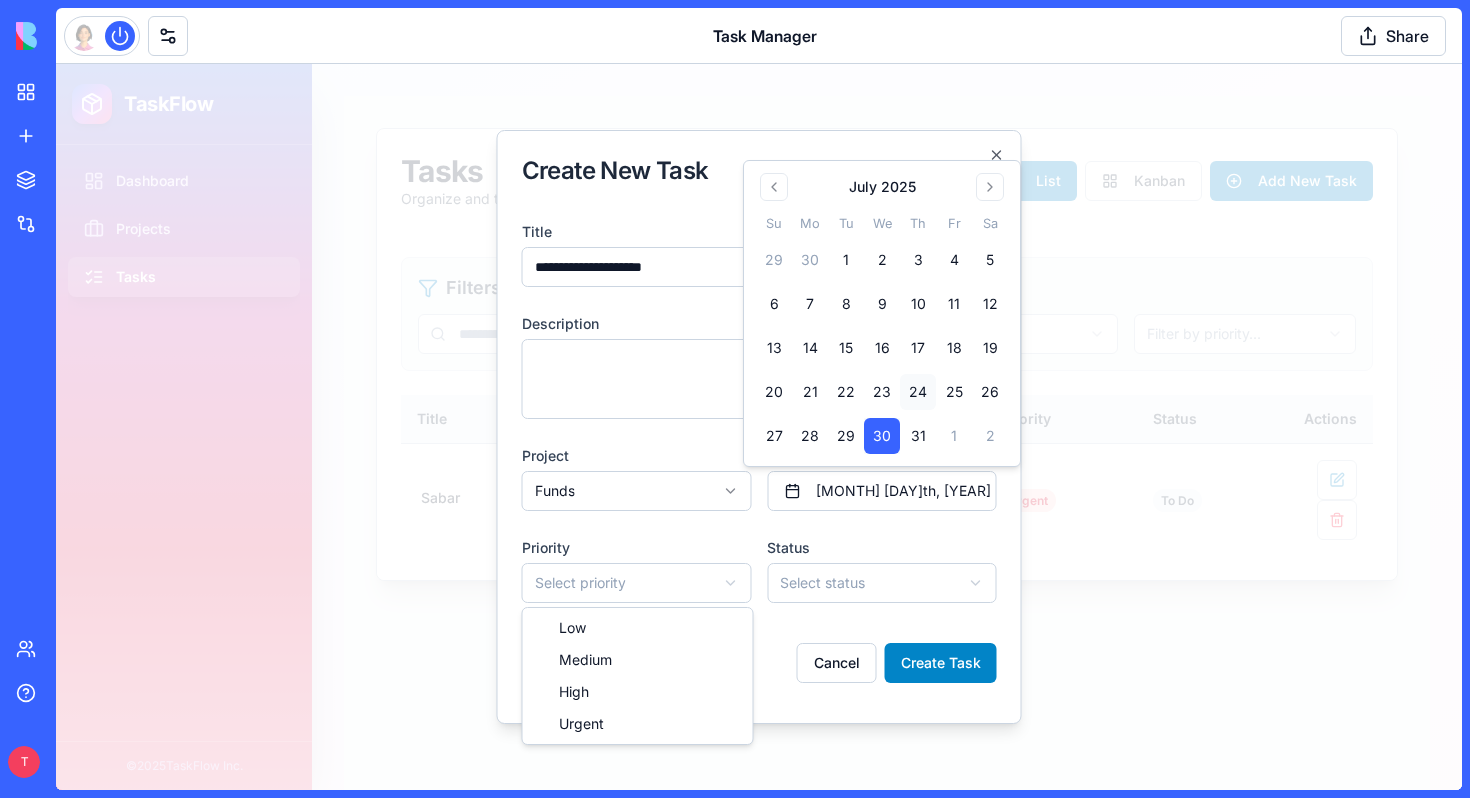 click on "**********" at bounding box center (759, 427) 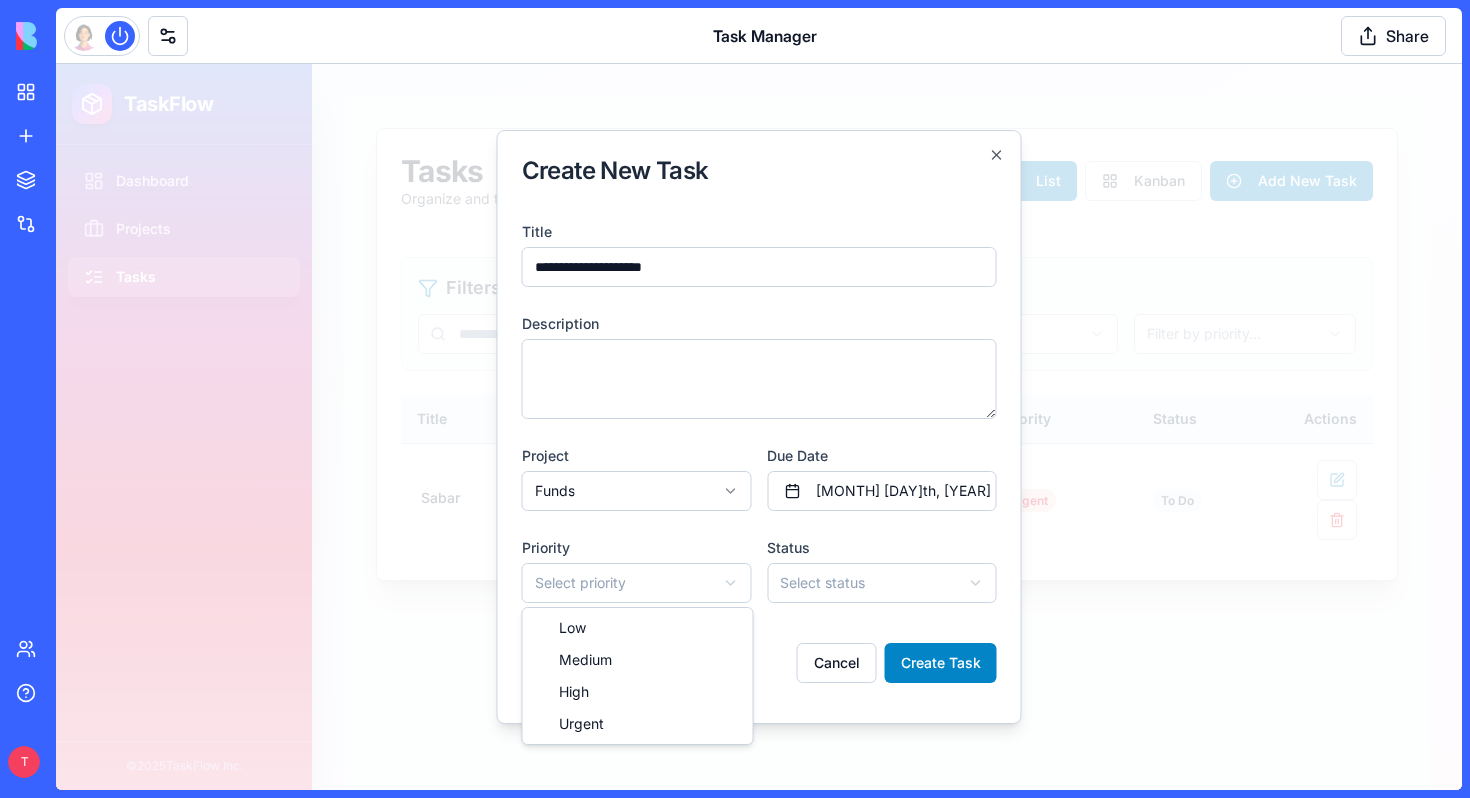 select on "****" 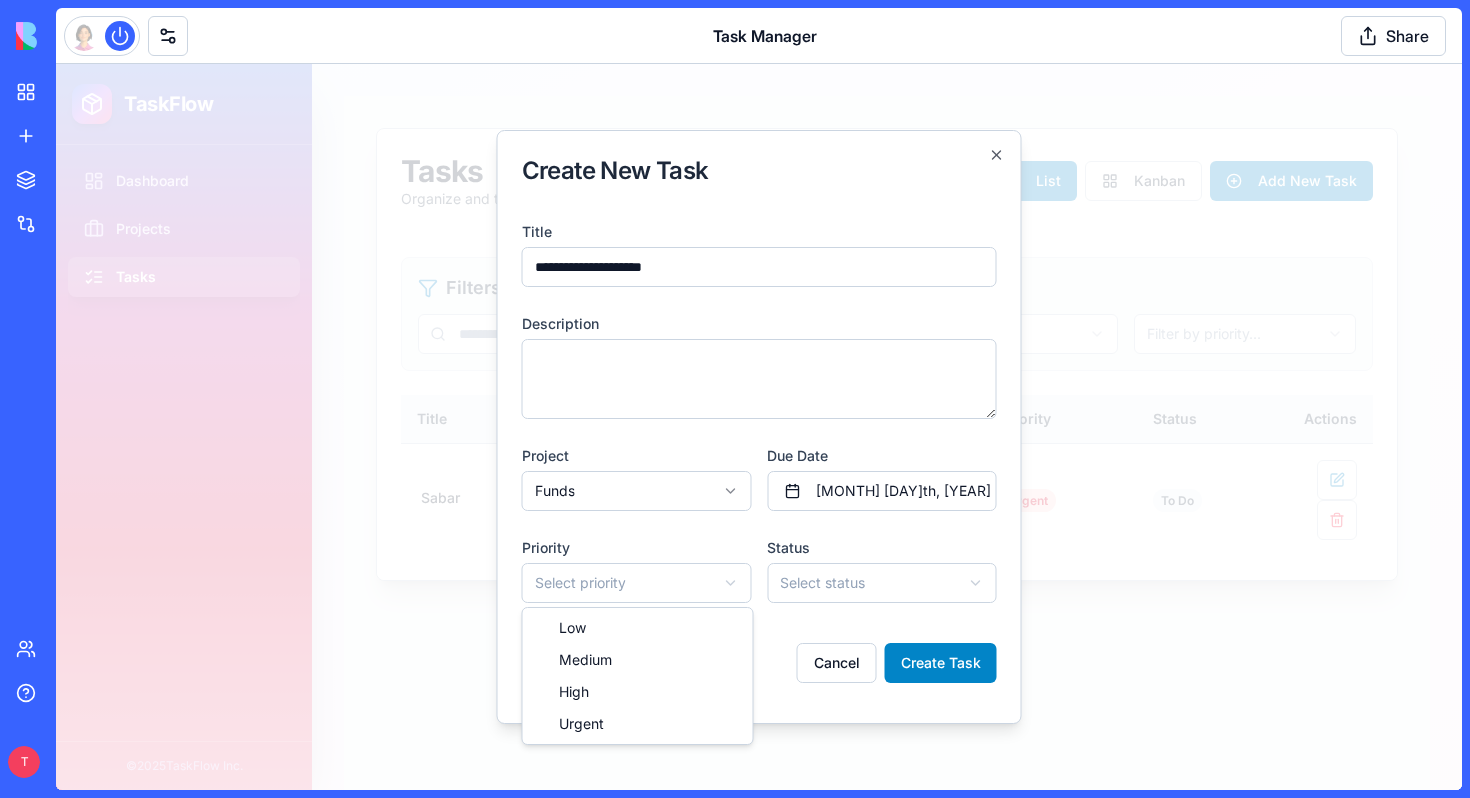 drag, startPoint x: 664, startPoint y: 727, endPoint x: 665, endPoint y: 705, distance: 22.022715 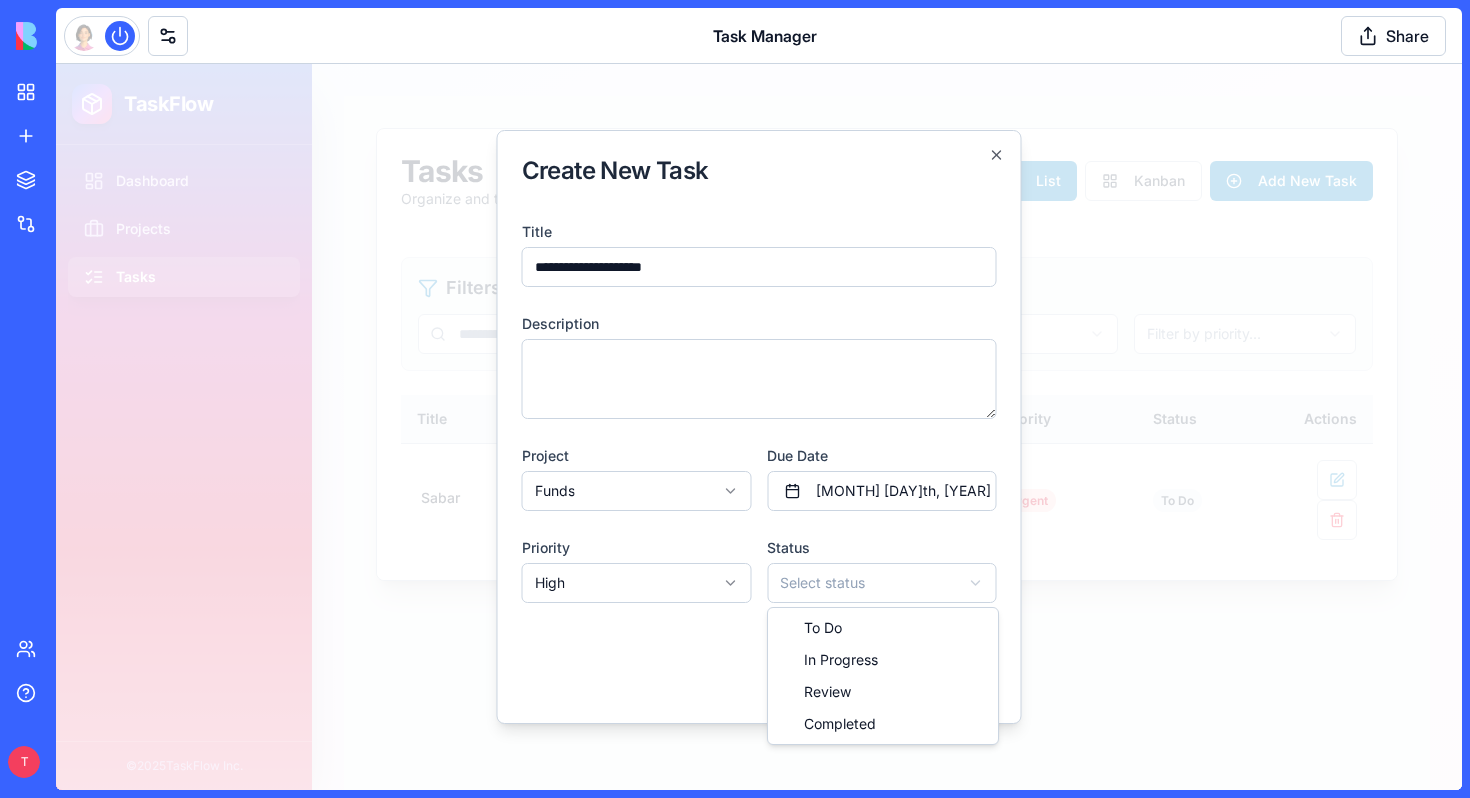 click on "**********" at bounding box center (759, 427) 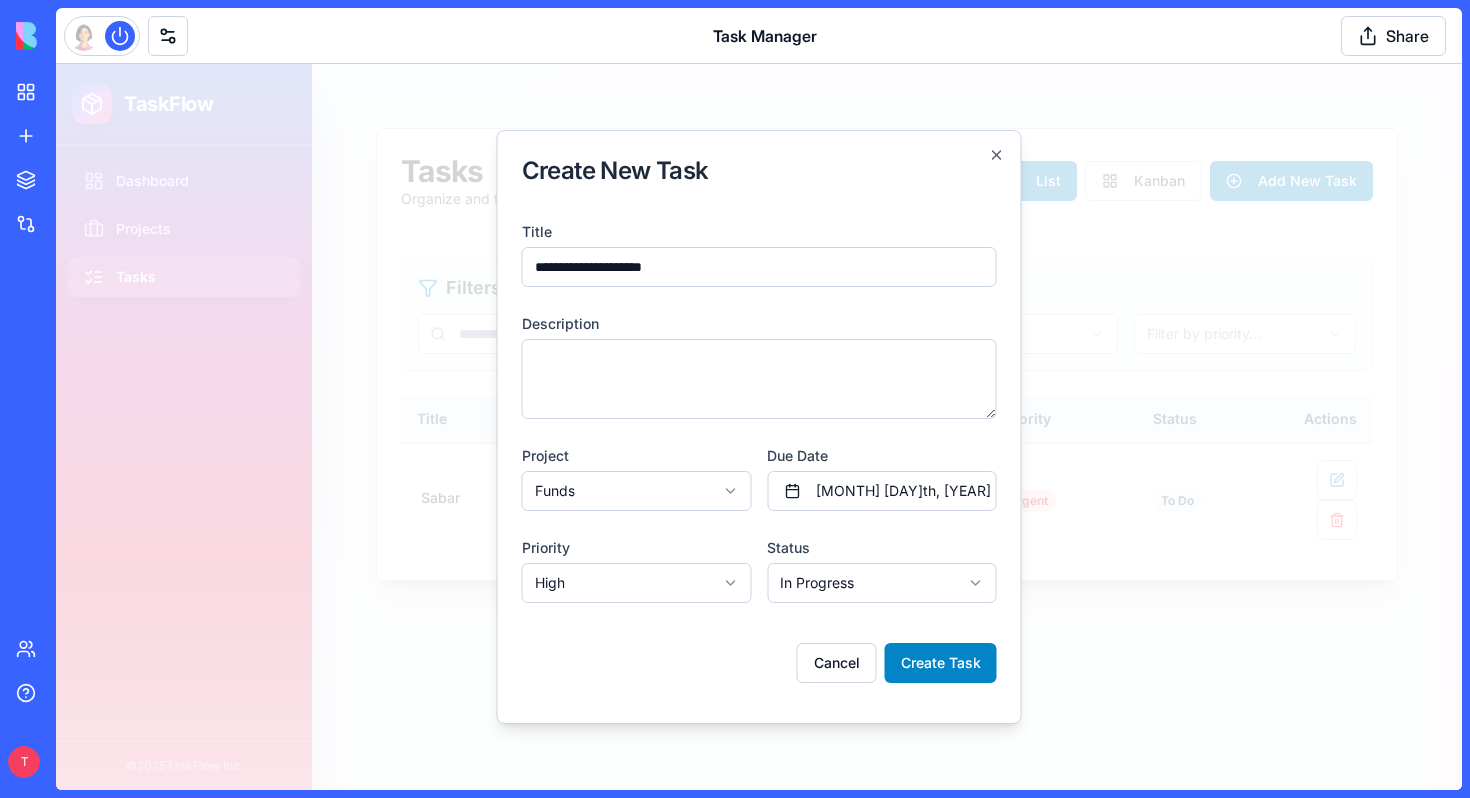 click on "**********" at bounding box center [759, 451] 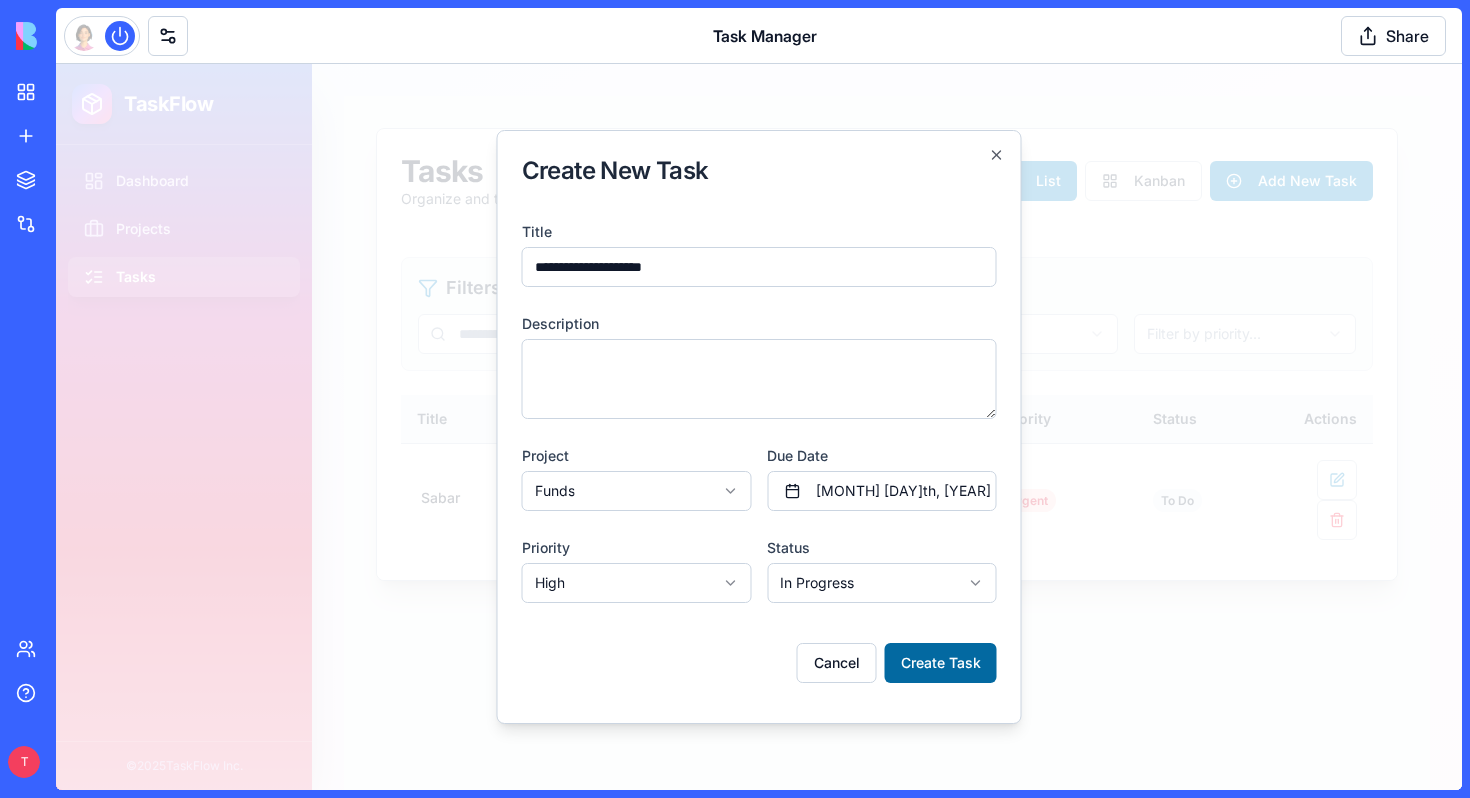 click on "Create Task" at bounding box center (941, 663) 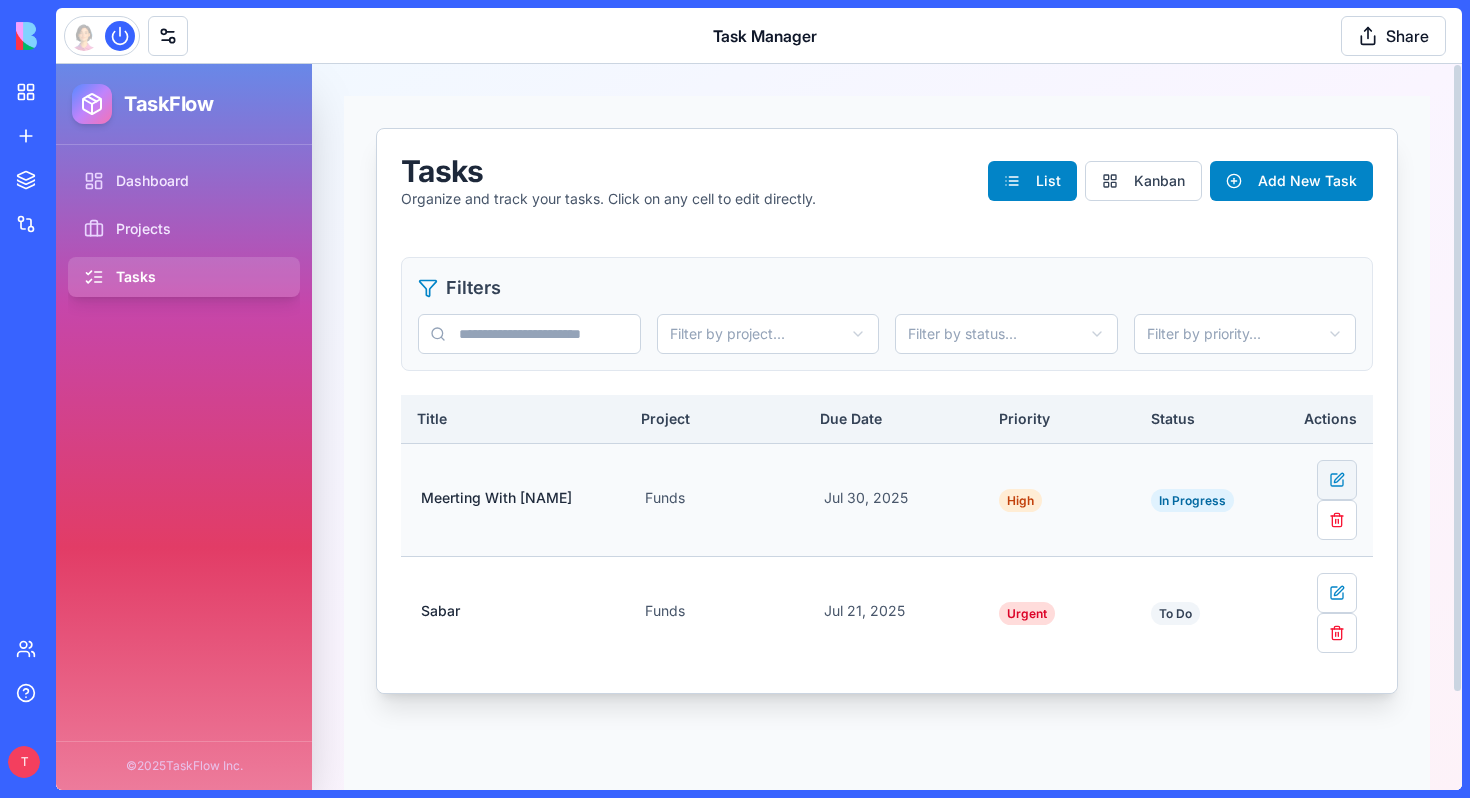 click at bounding box center [1337, 480] 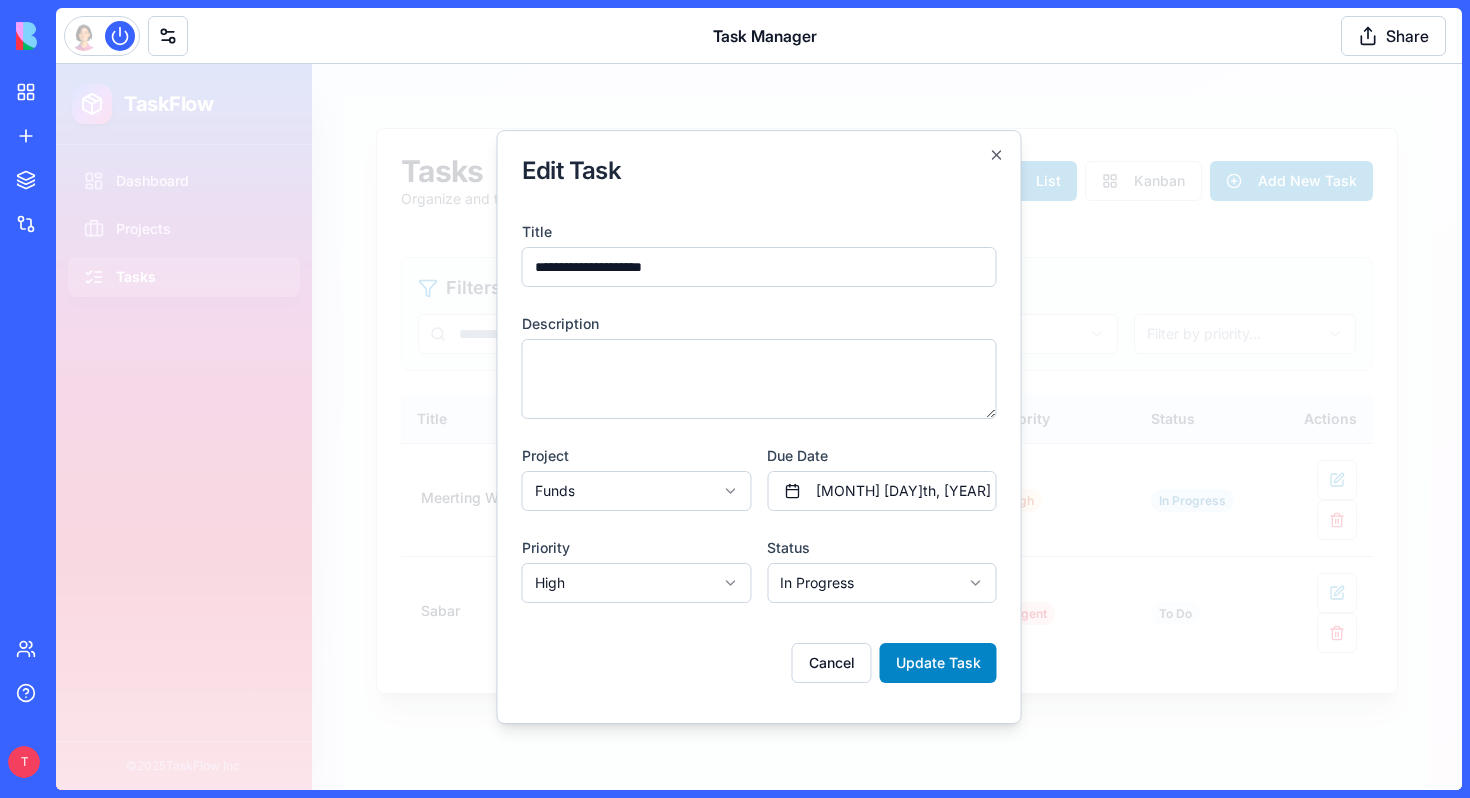 click on "Description" at bounding box center [759, 379] 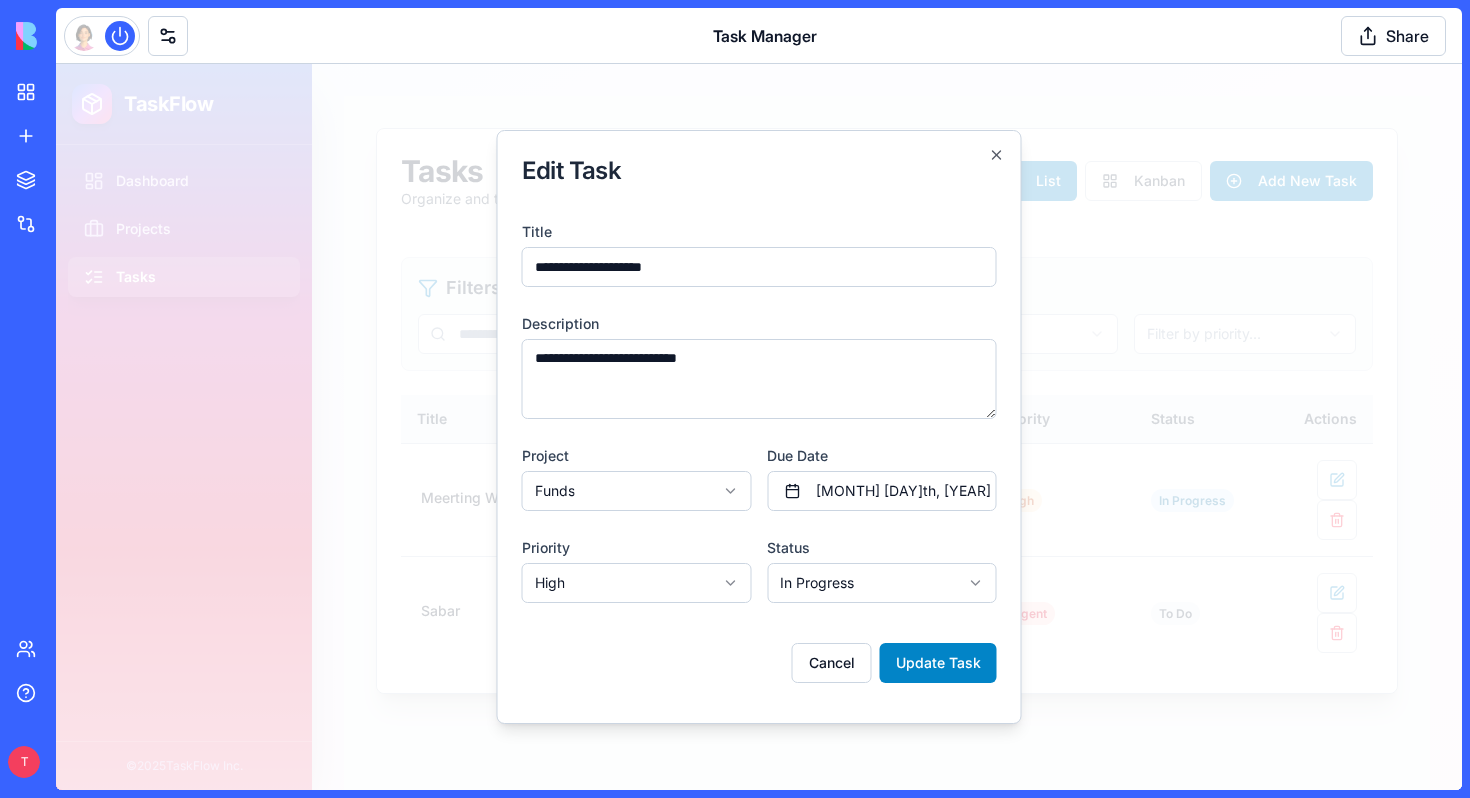 drag, startPoint x: 627, startPoint y: 361, endPoint x: 617, endPoint y: 358, distance: 10.440307 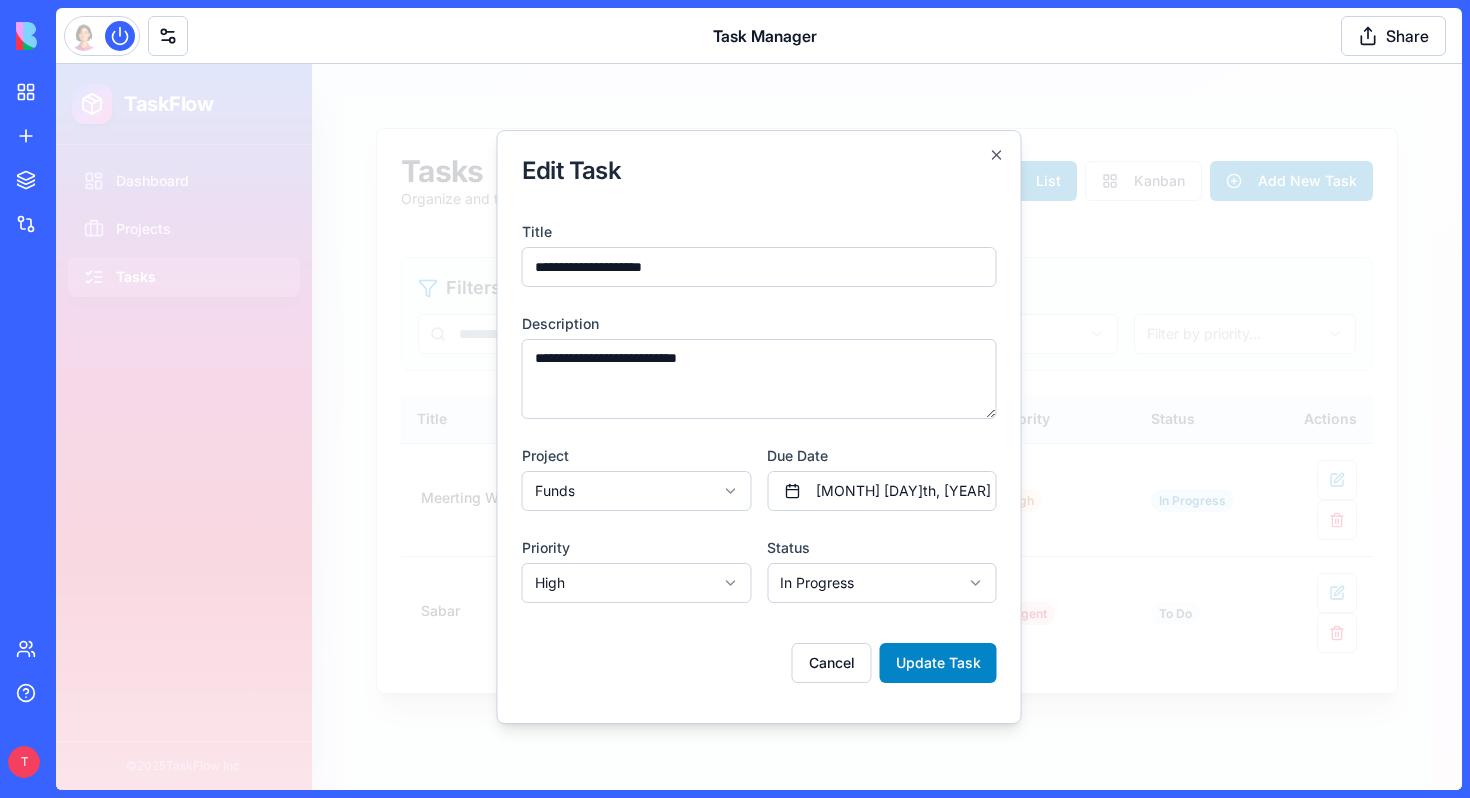 click on "**********" at bounding box center [759, 379] 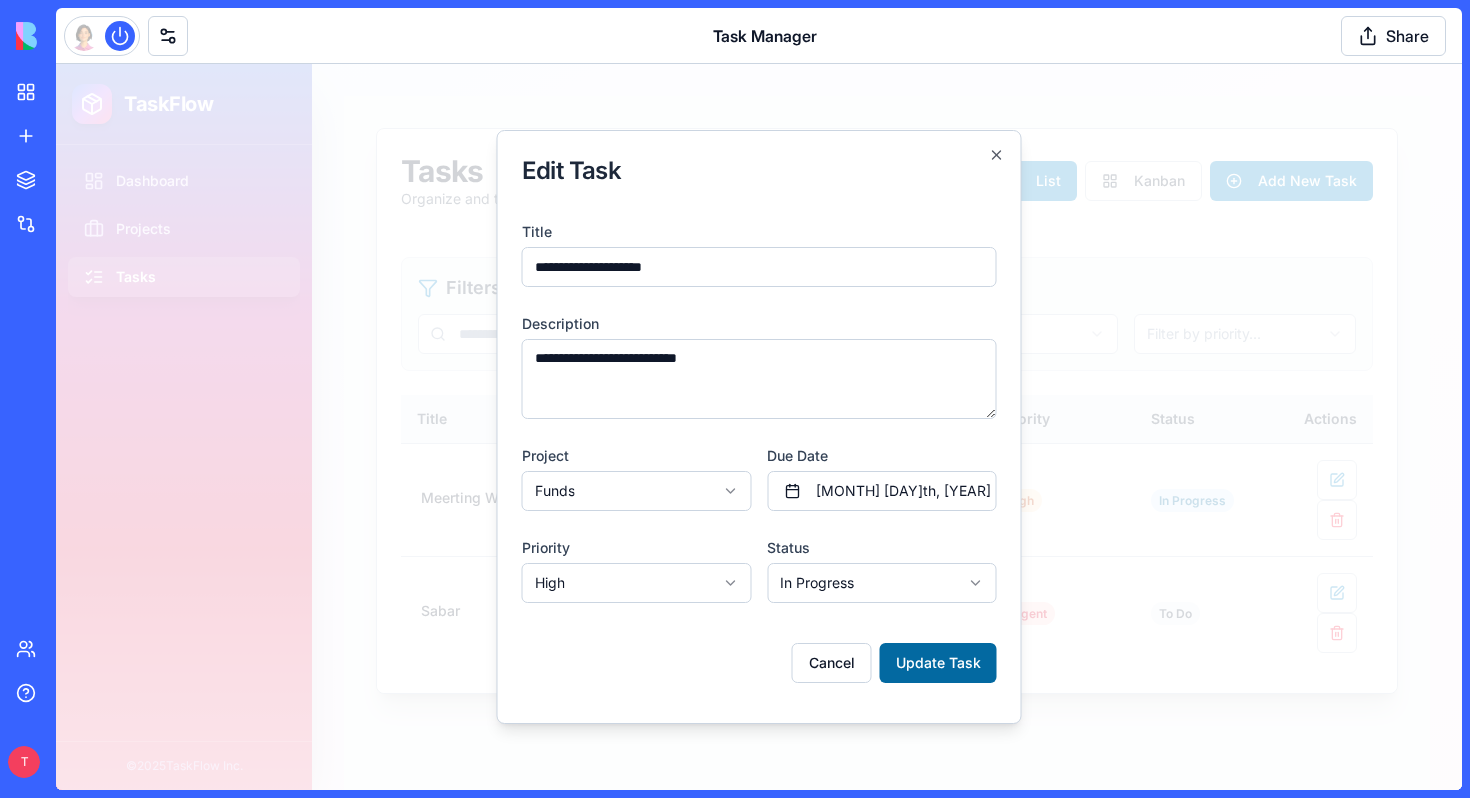 type on "**********" 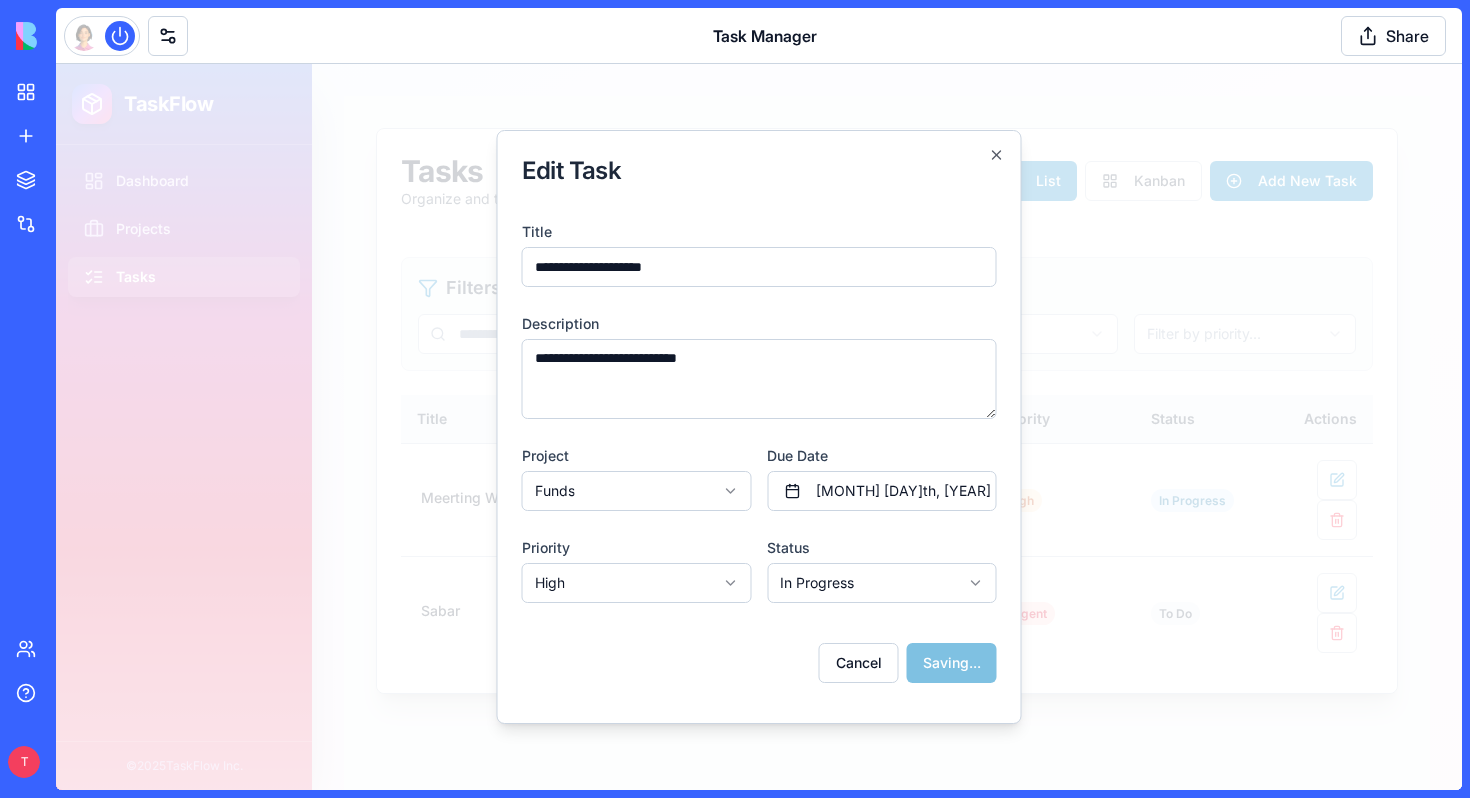 select 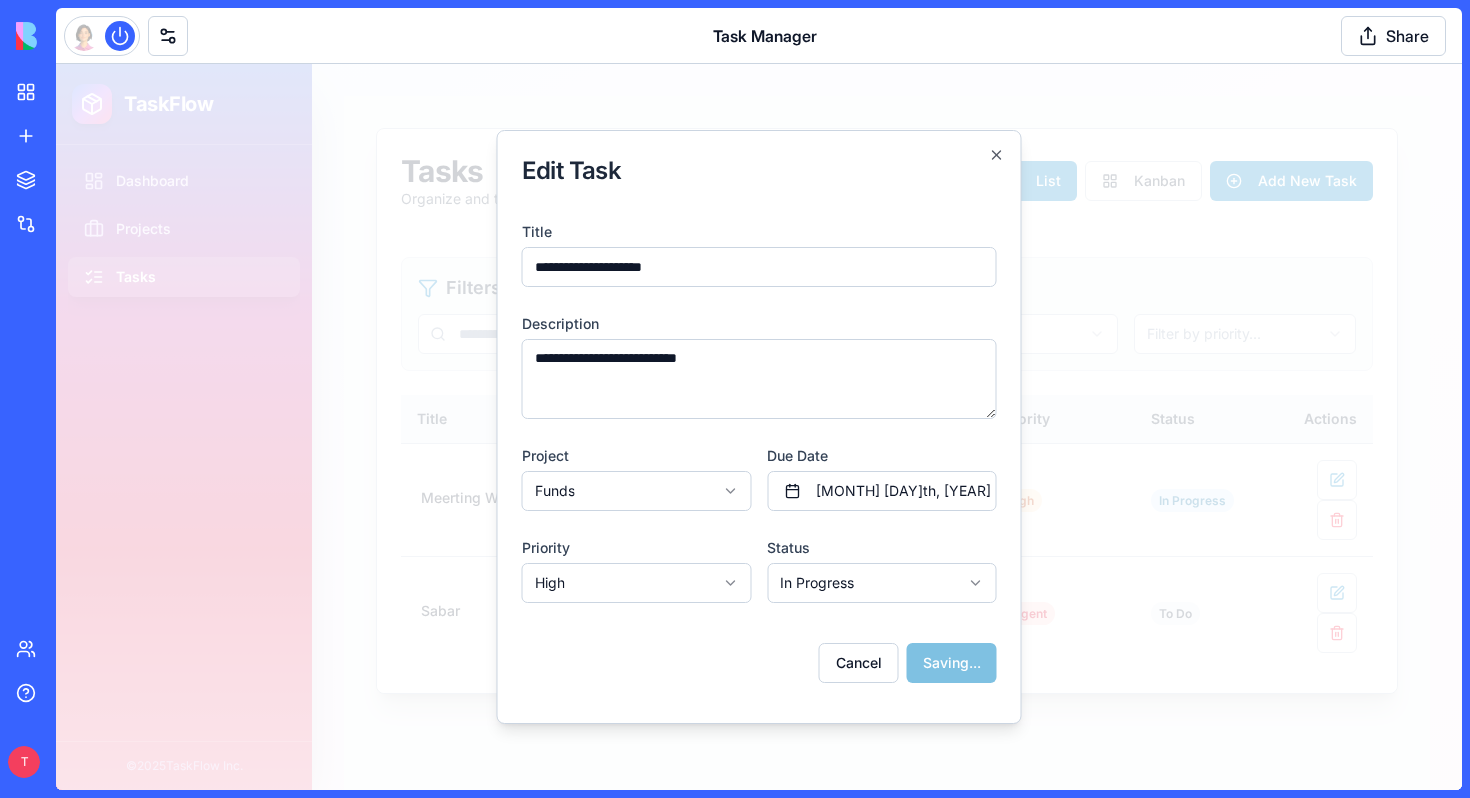 select 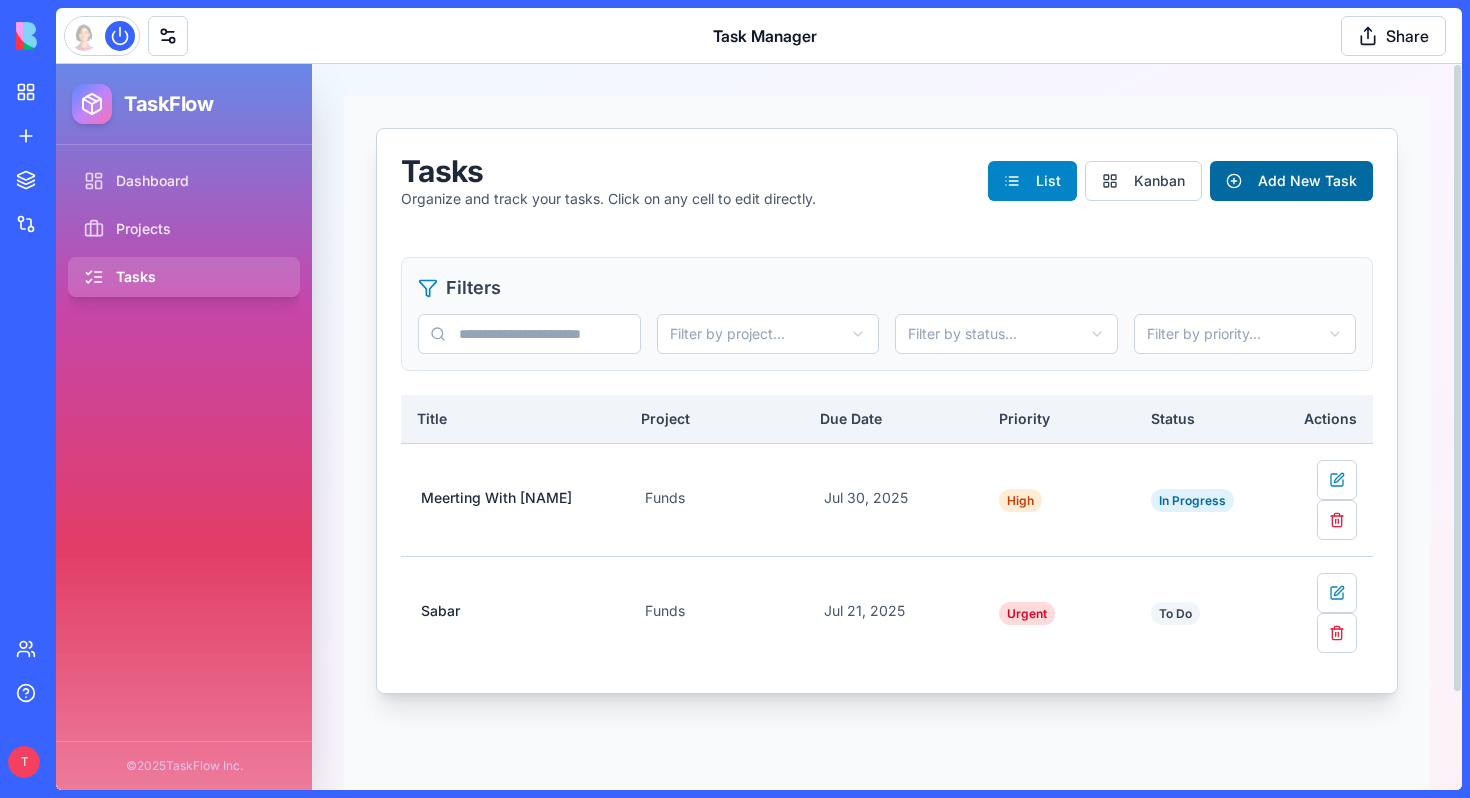 click on "Add New Task" at bounding box center [1291, 181] 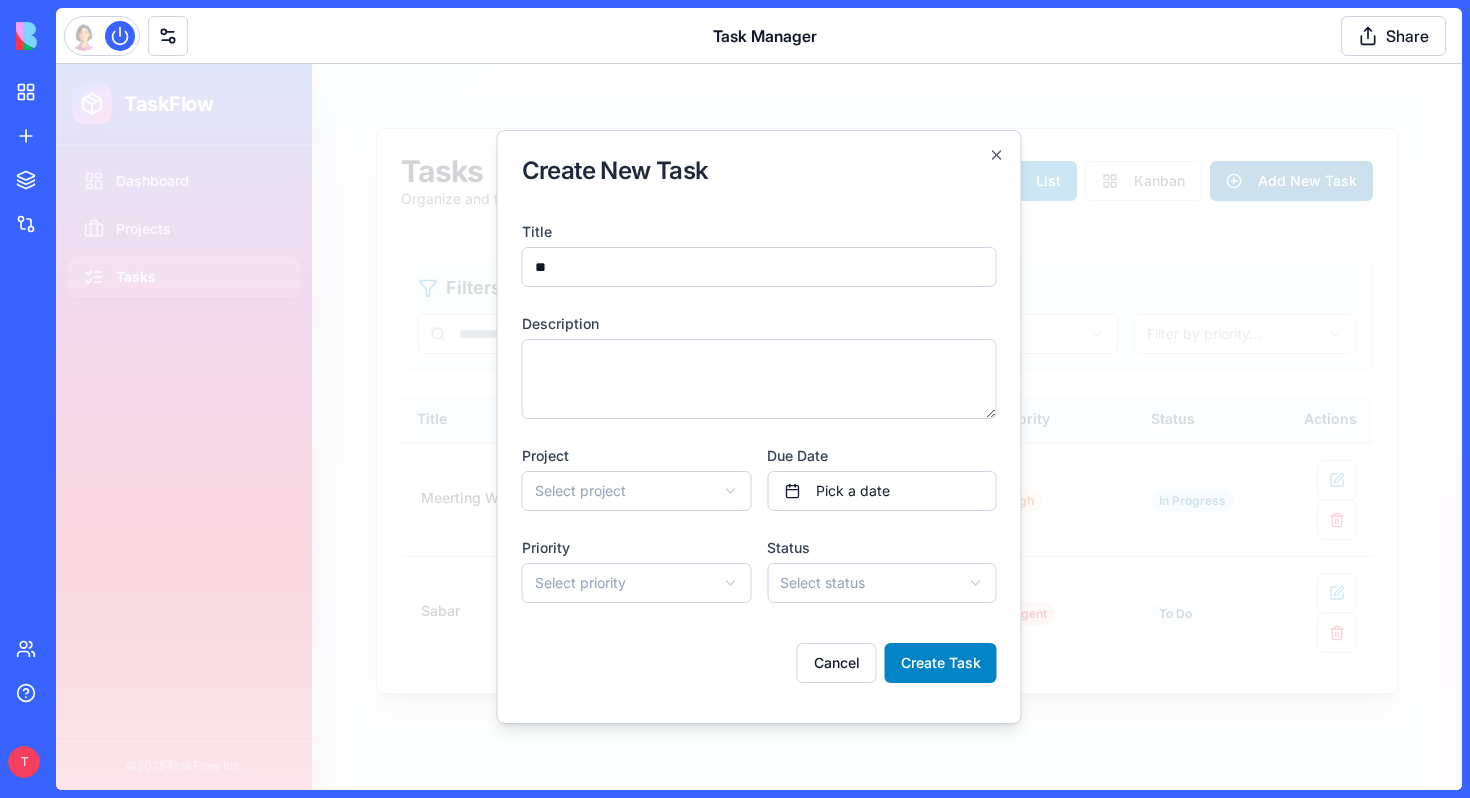 type on "*" 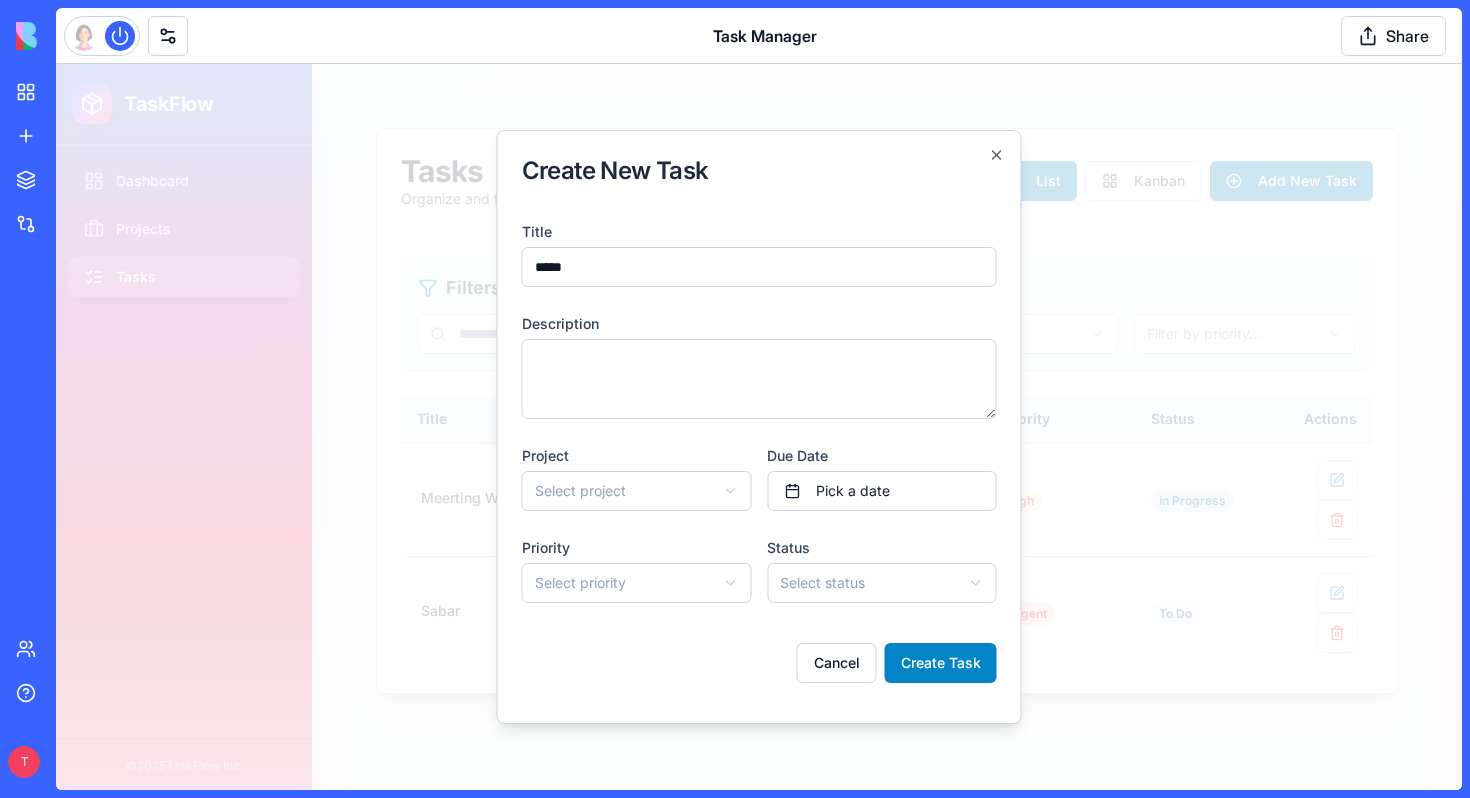 type on "****" 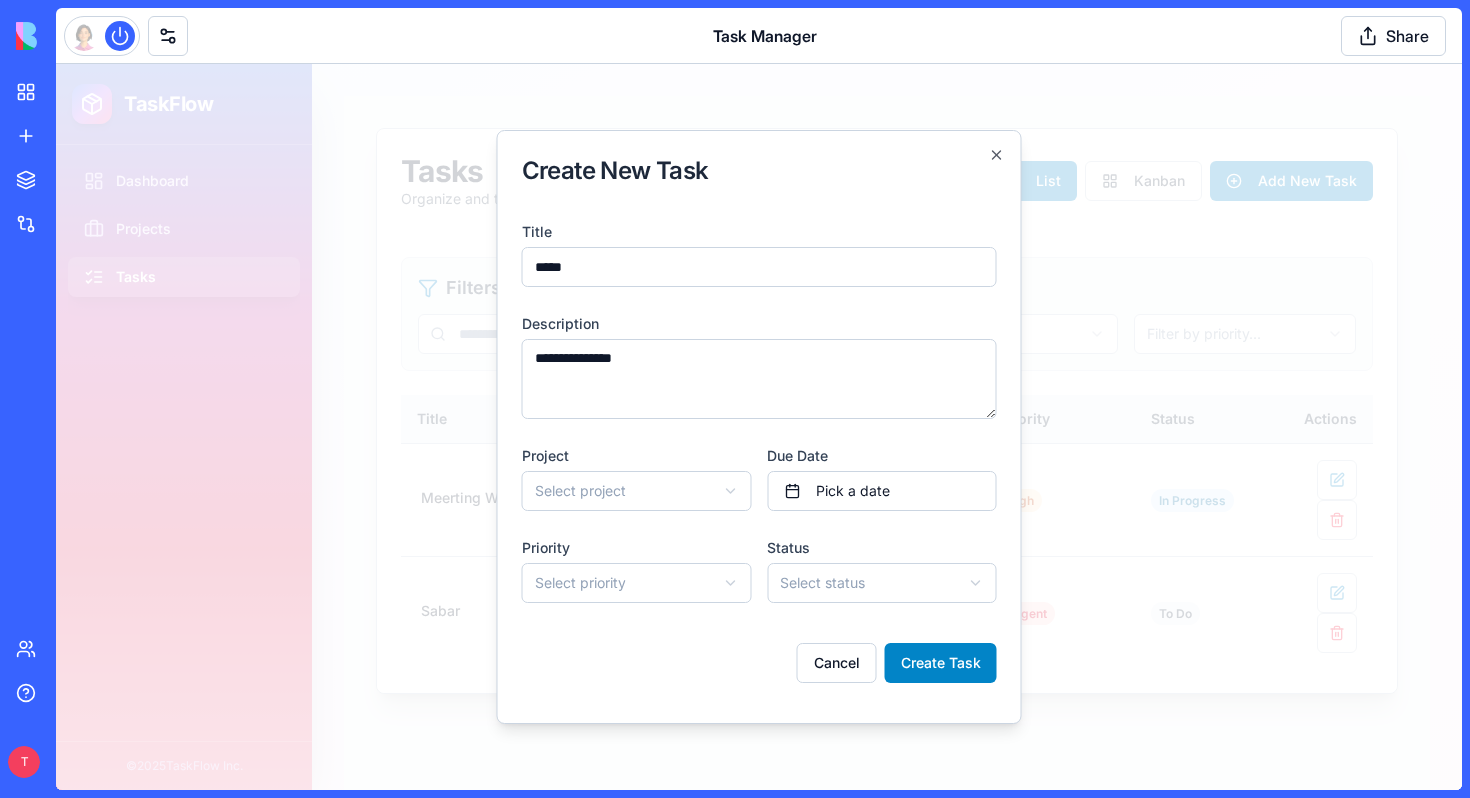 type on "**********" 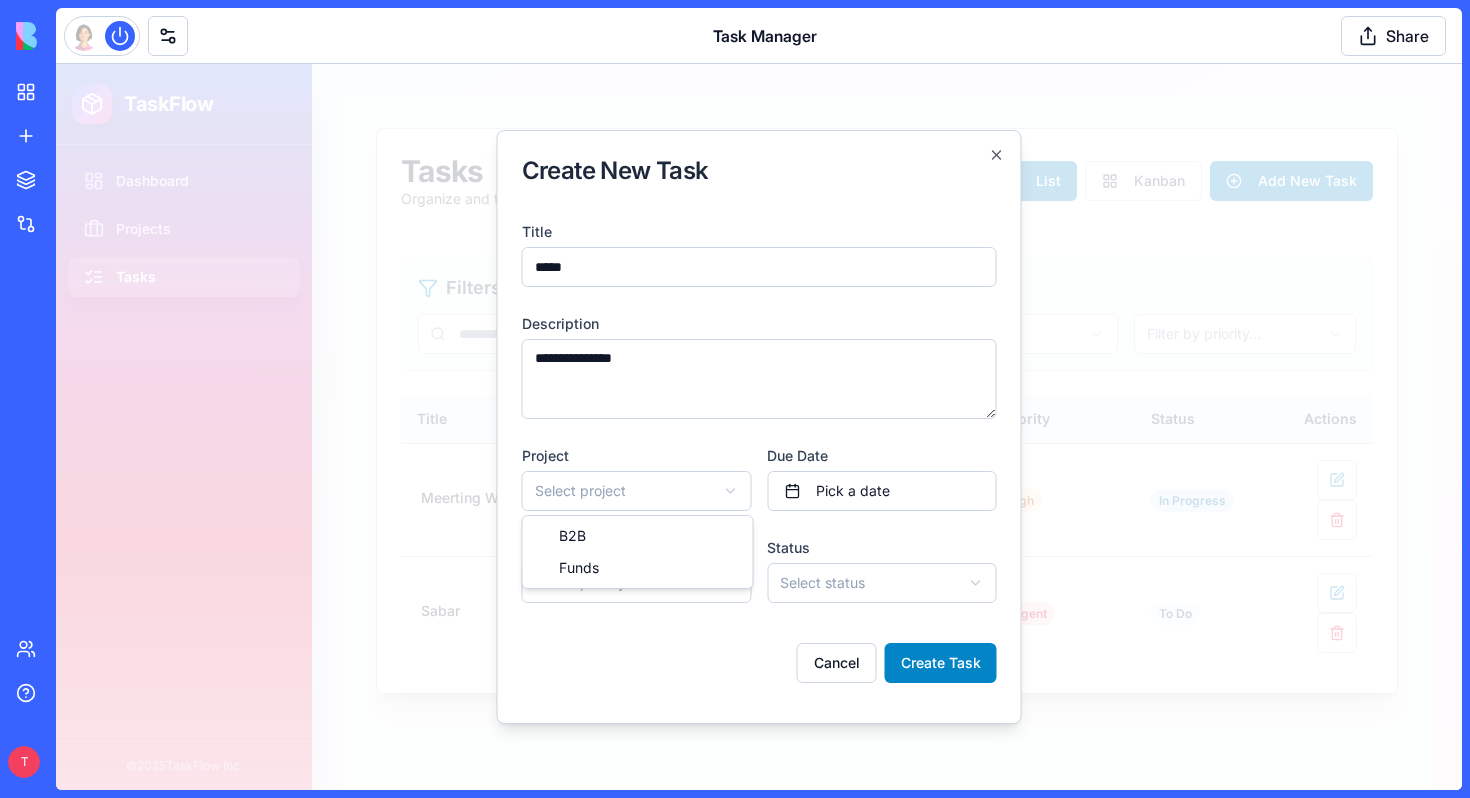 click on "**********" at bounding box center [759, 427] 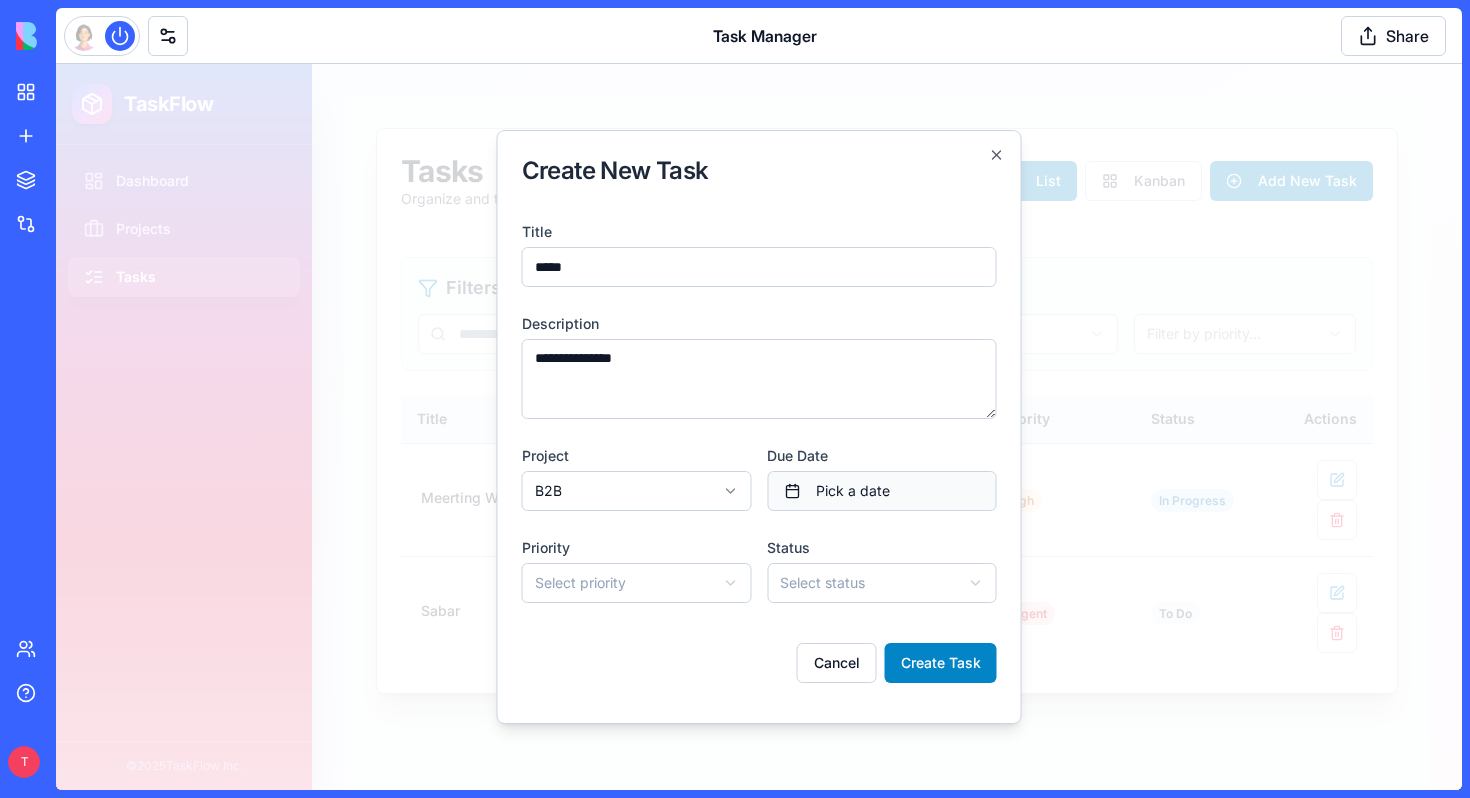 click on "Pick a date" at bounding box center (882, 491) 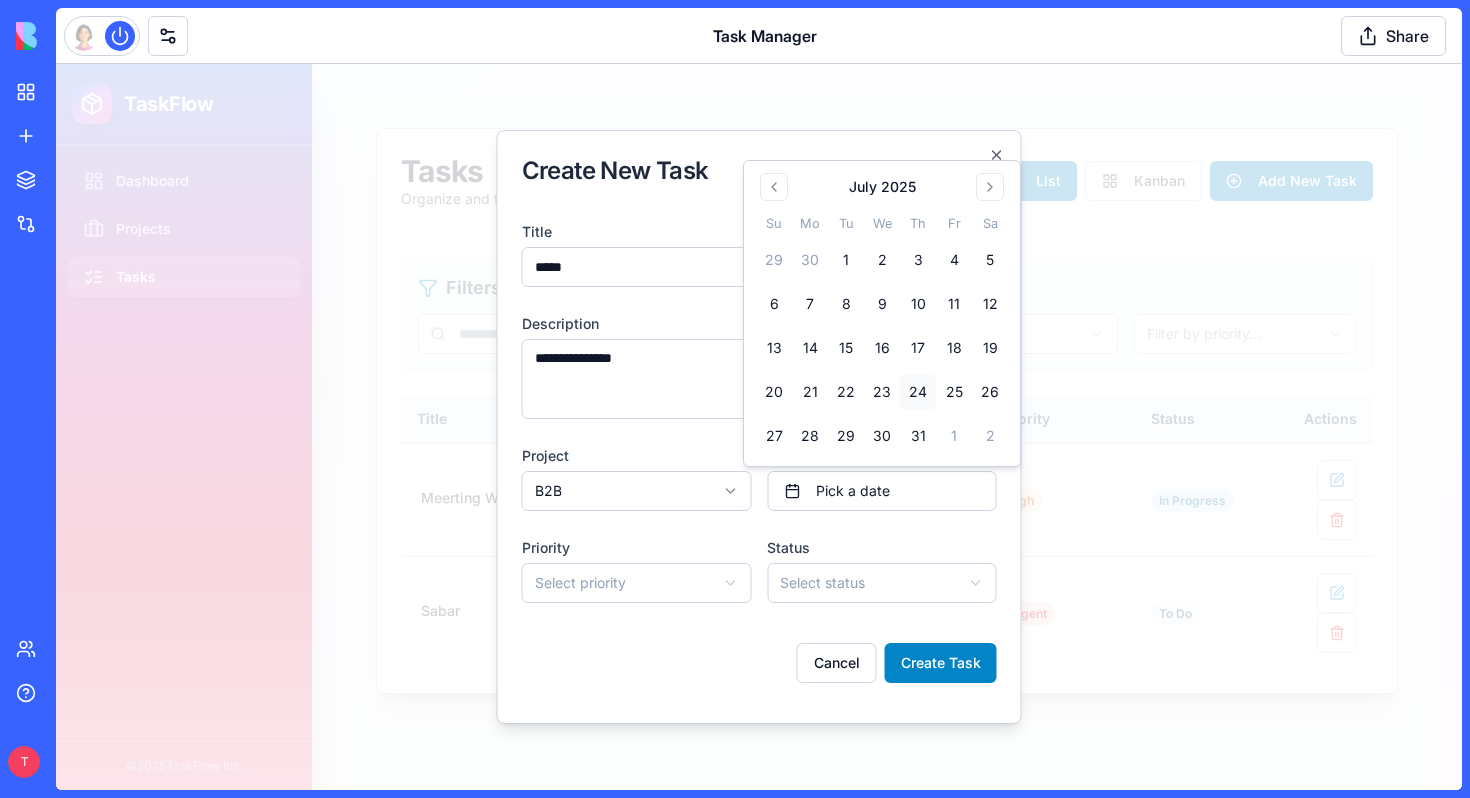click on "24" at bounding box center (918, 392) 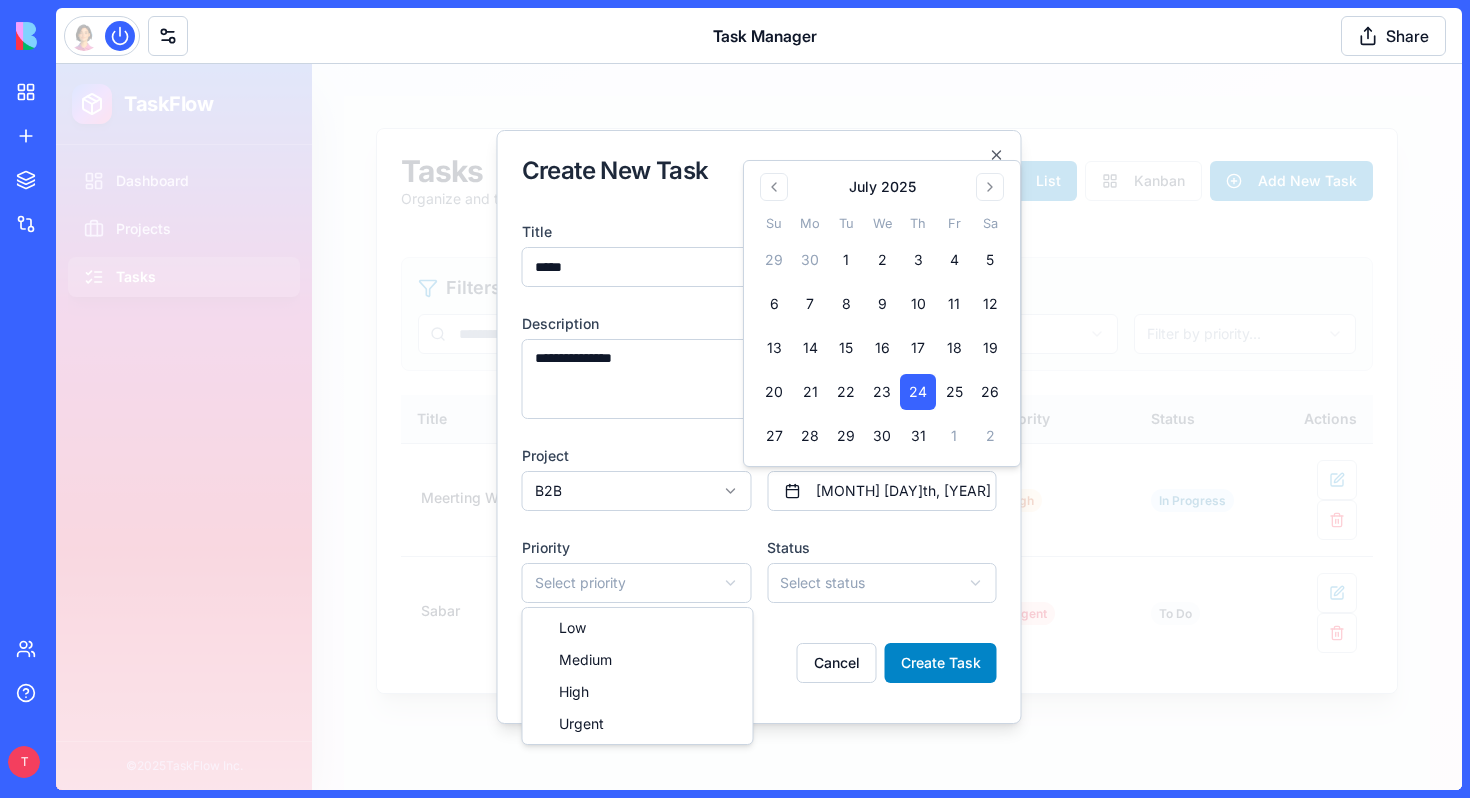 click on "**********" at bounding box center (759, 427) 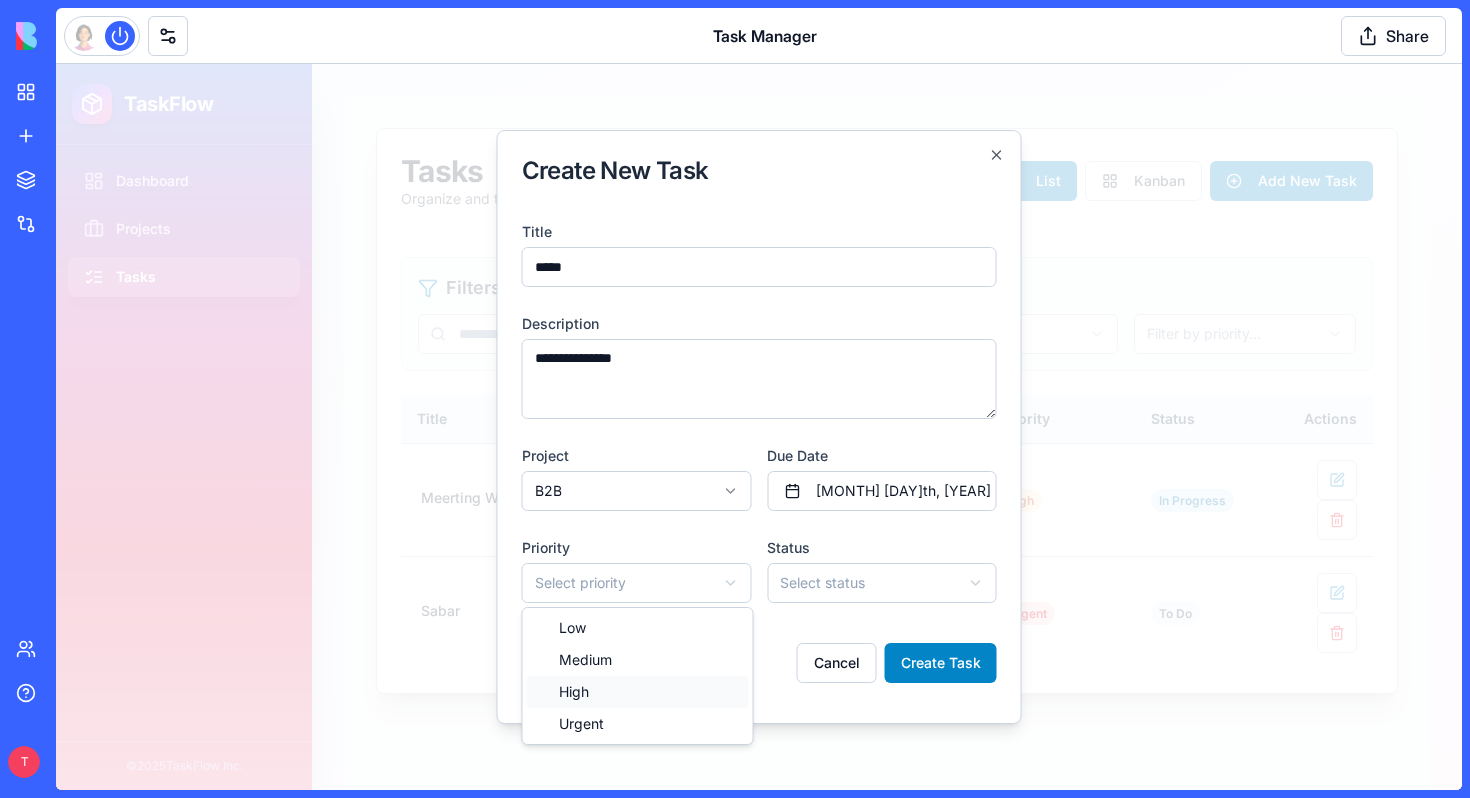select on "****" 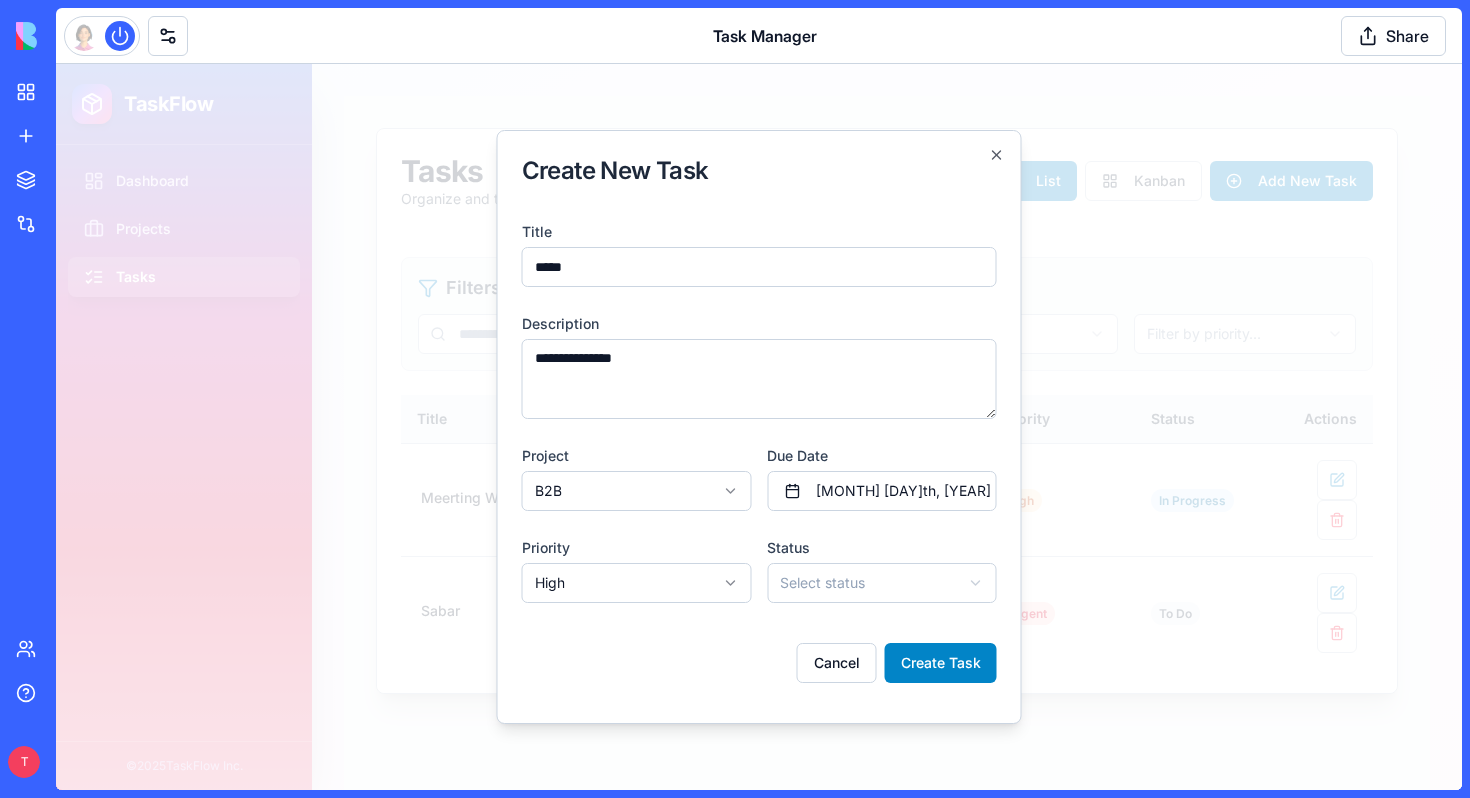 click on "**********" at bounding box center [759, 427] 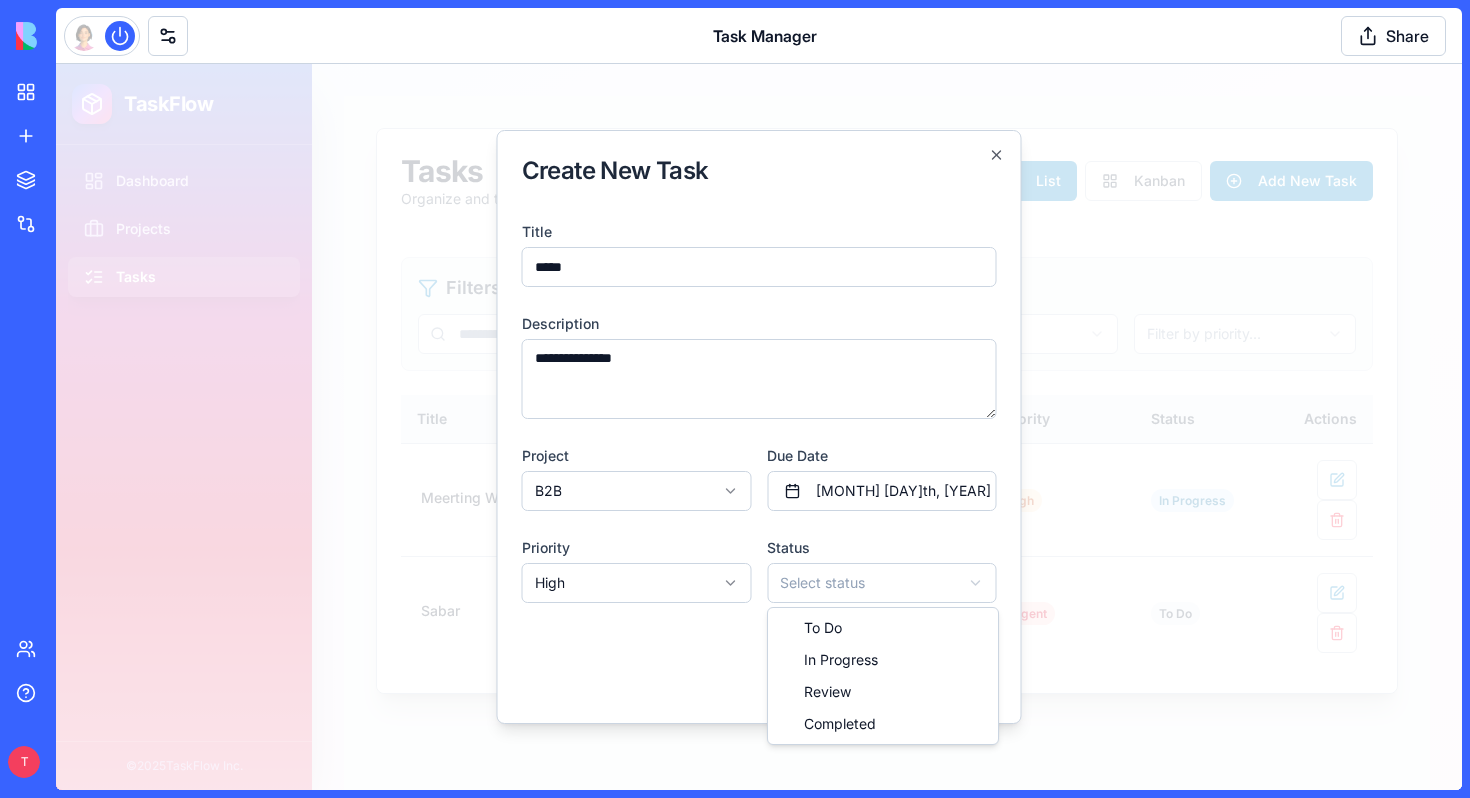 select on "**********" 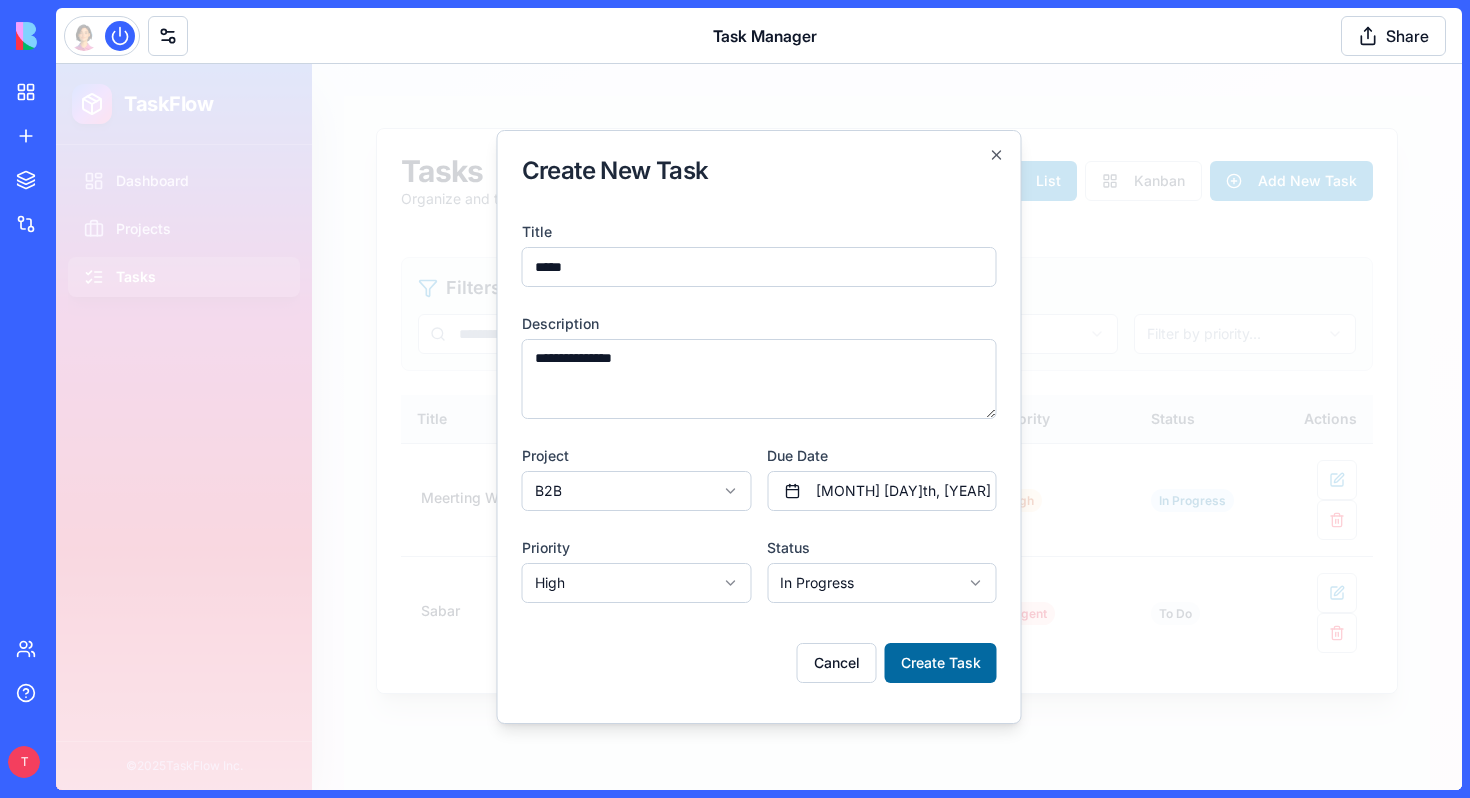 click on "Create Task" at bounding box center [941, 663] 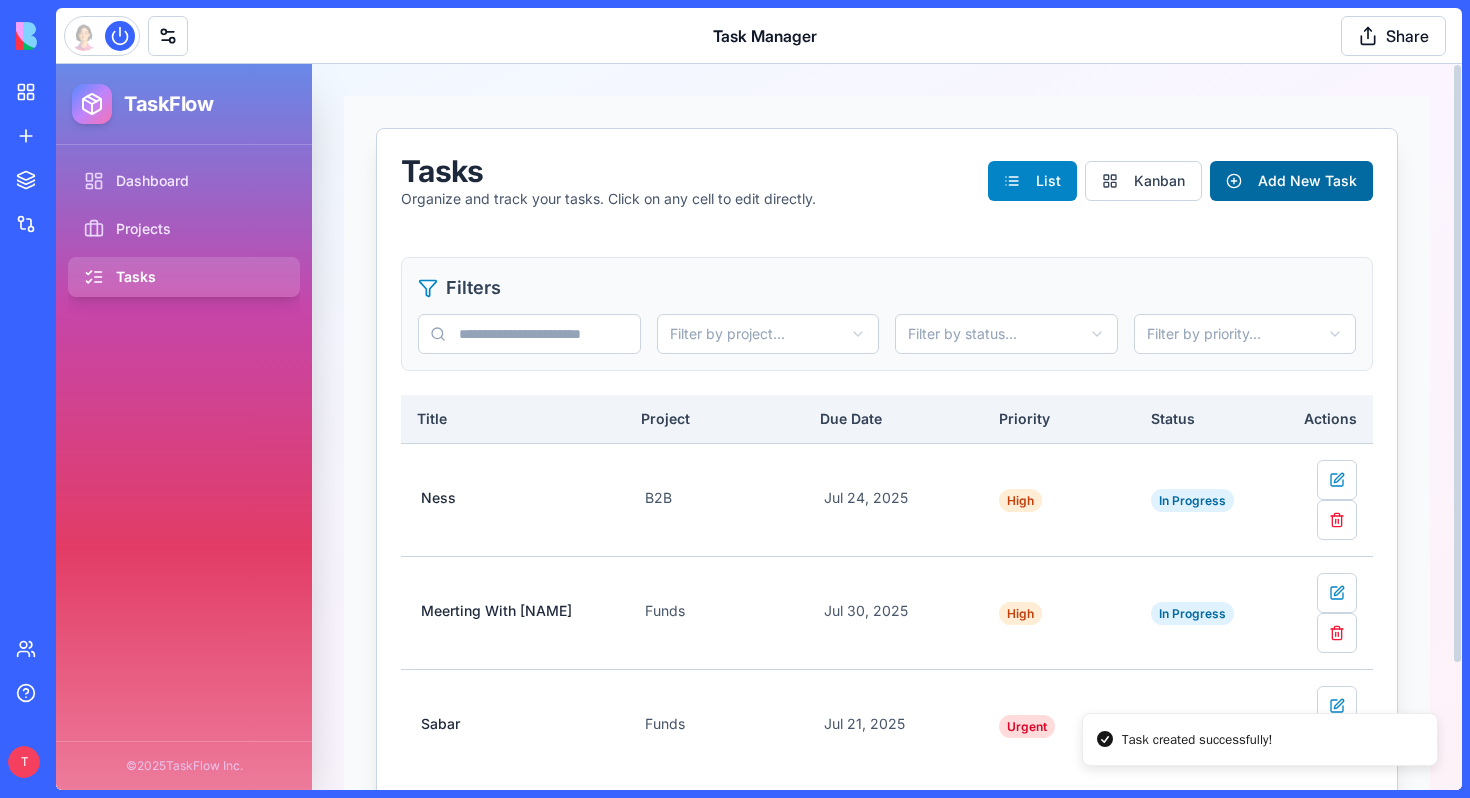 click on "Add New Task" at bounding box center (1291, 181) 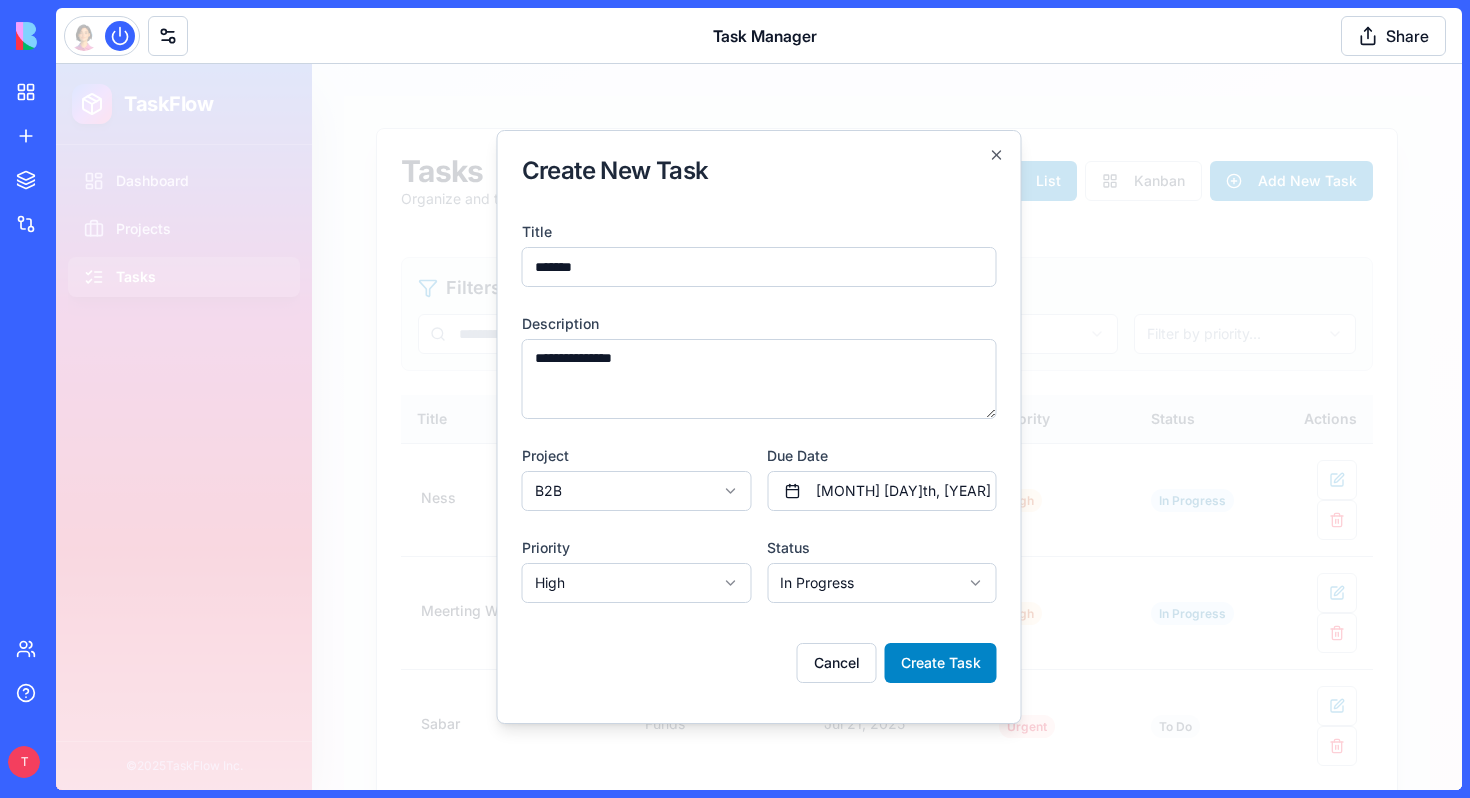 type on "******" 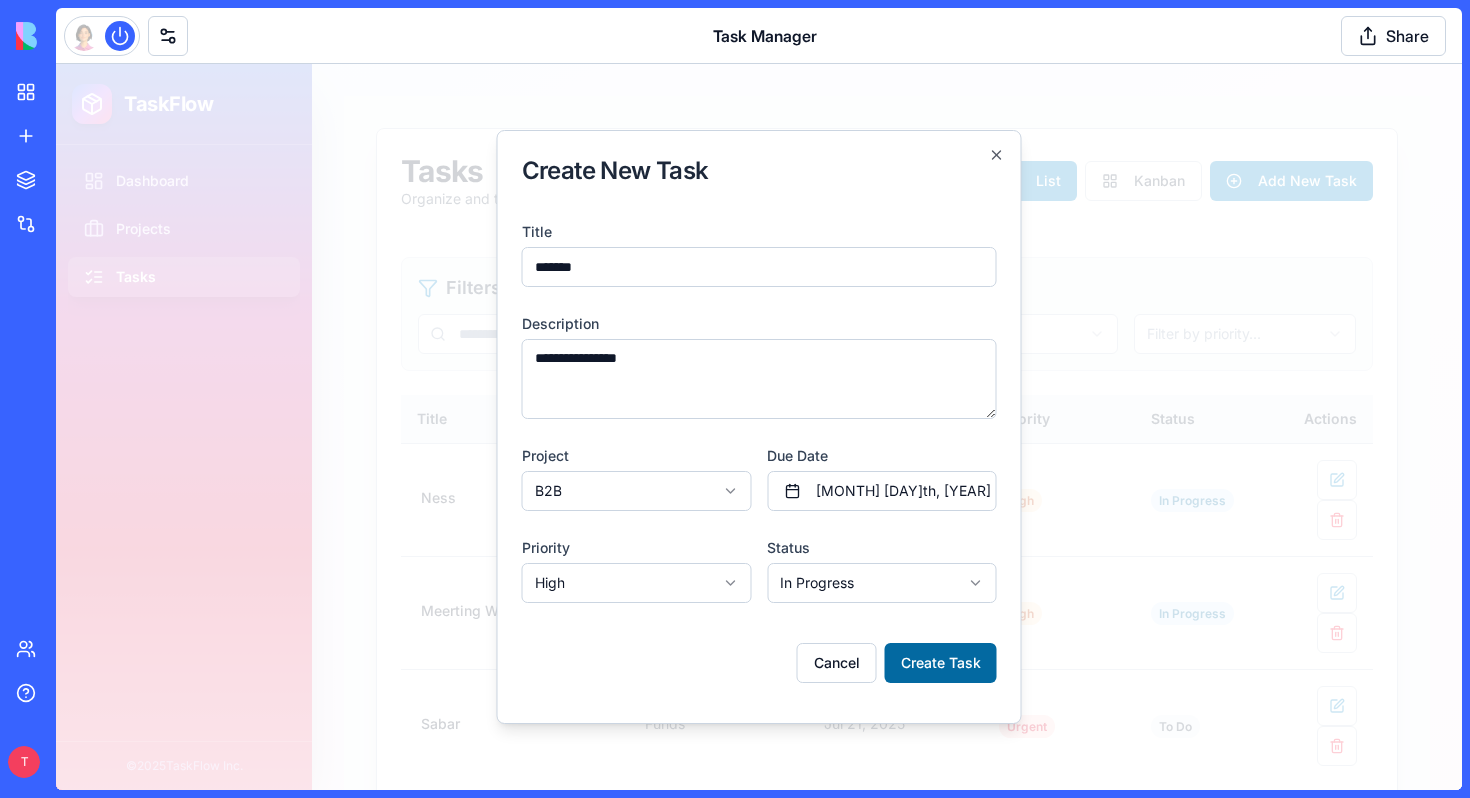 type on "**********" 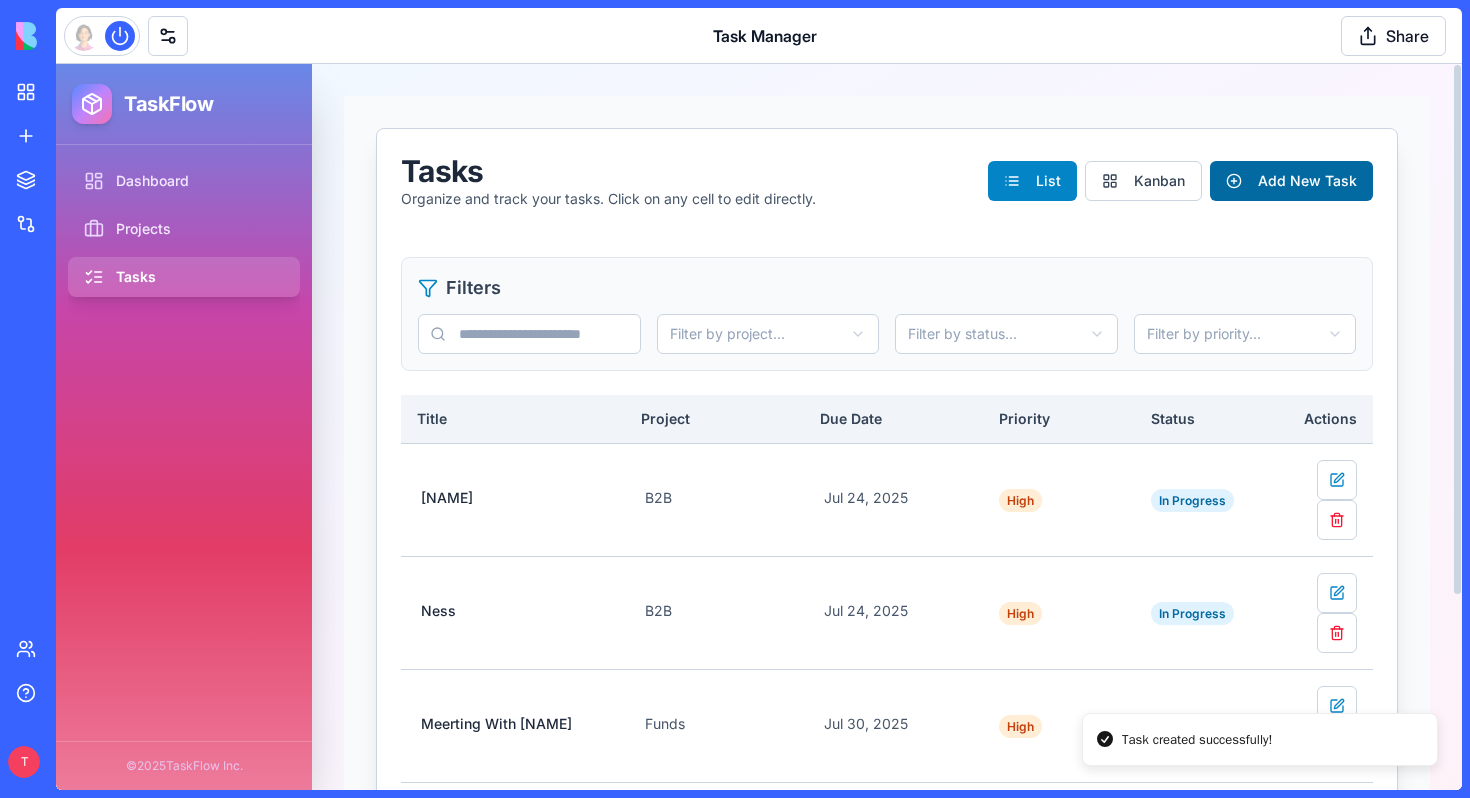 click on "Add New Task" at bounding box center [1291, 181] 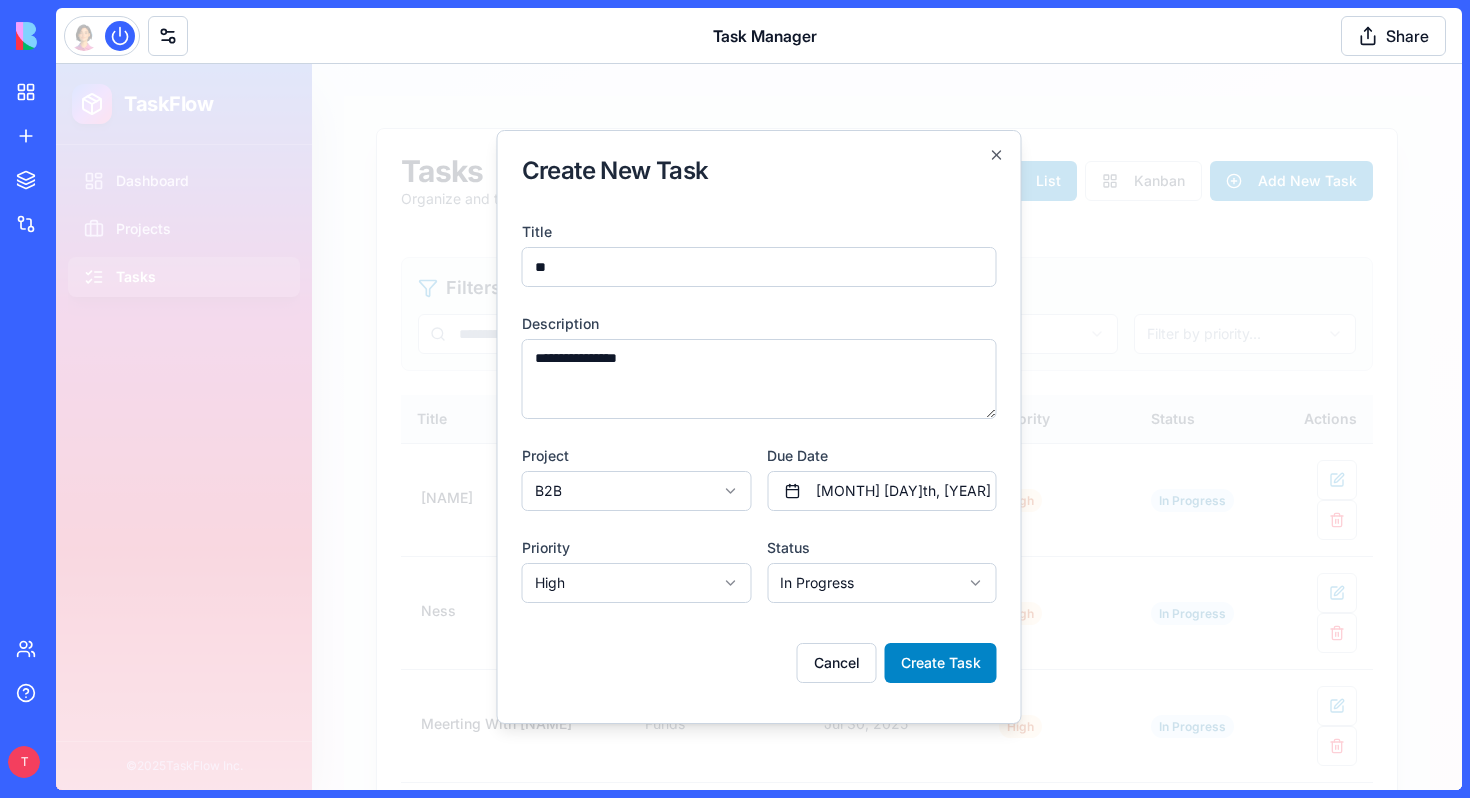 type on "**" 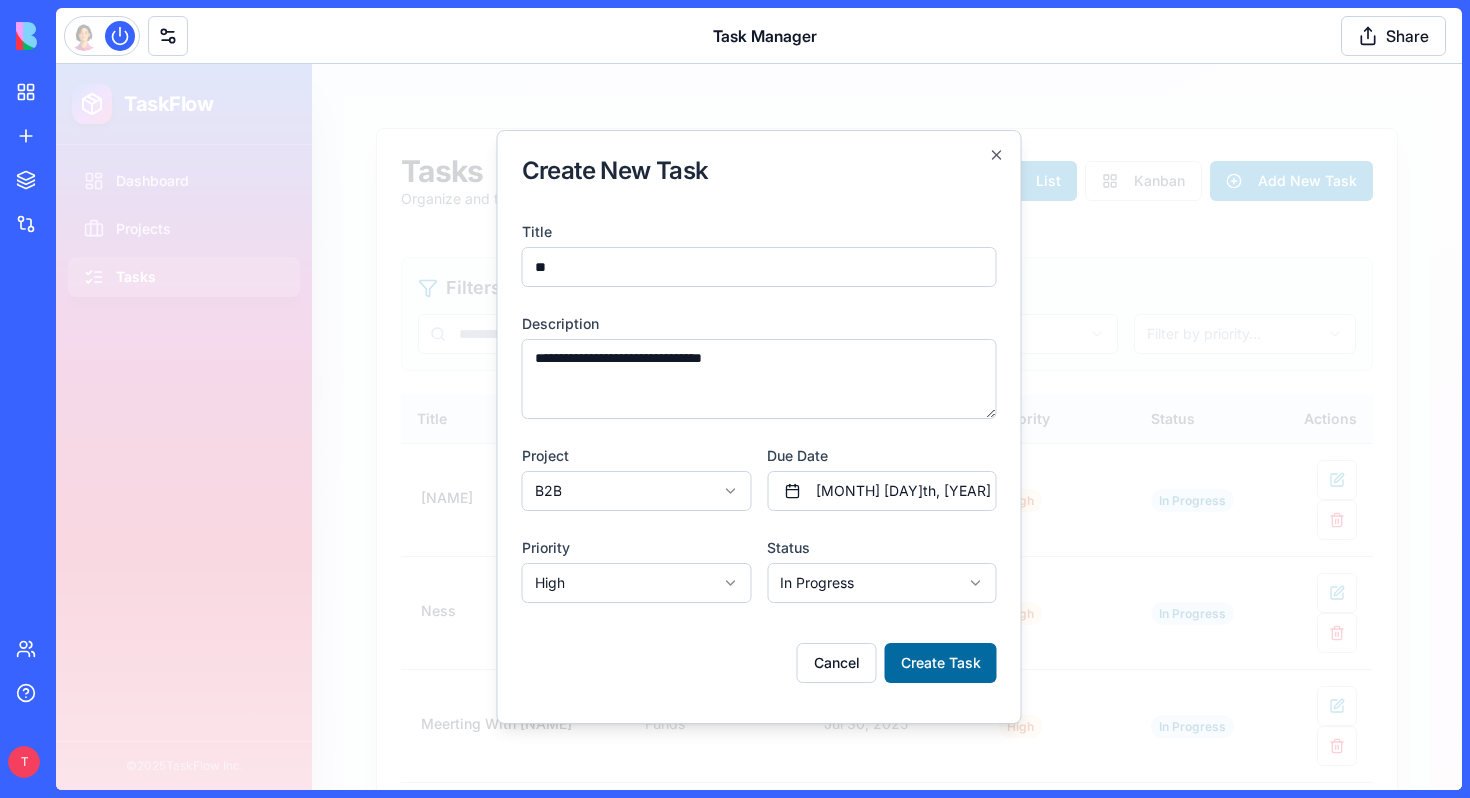 type on "**********" 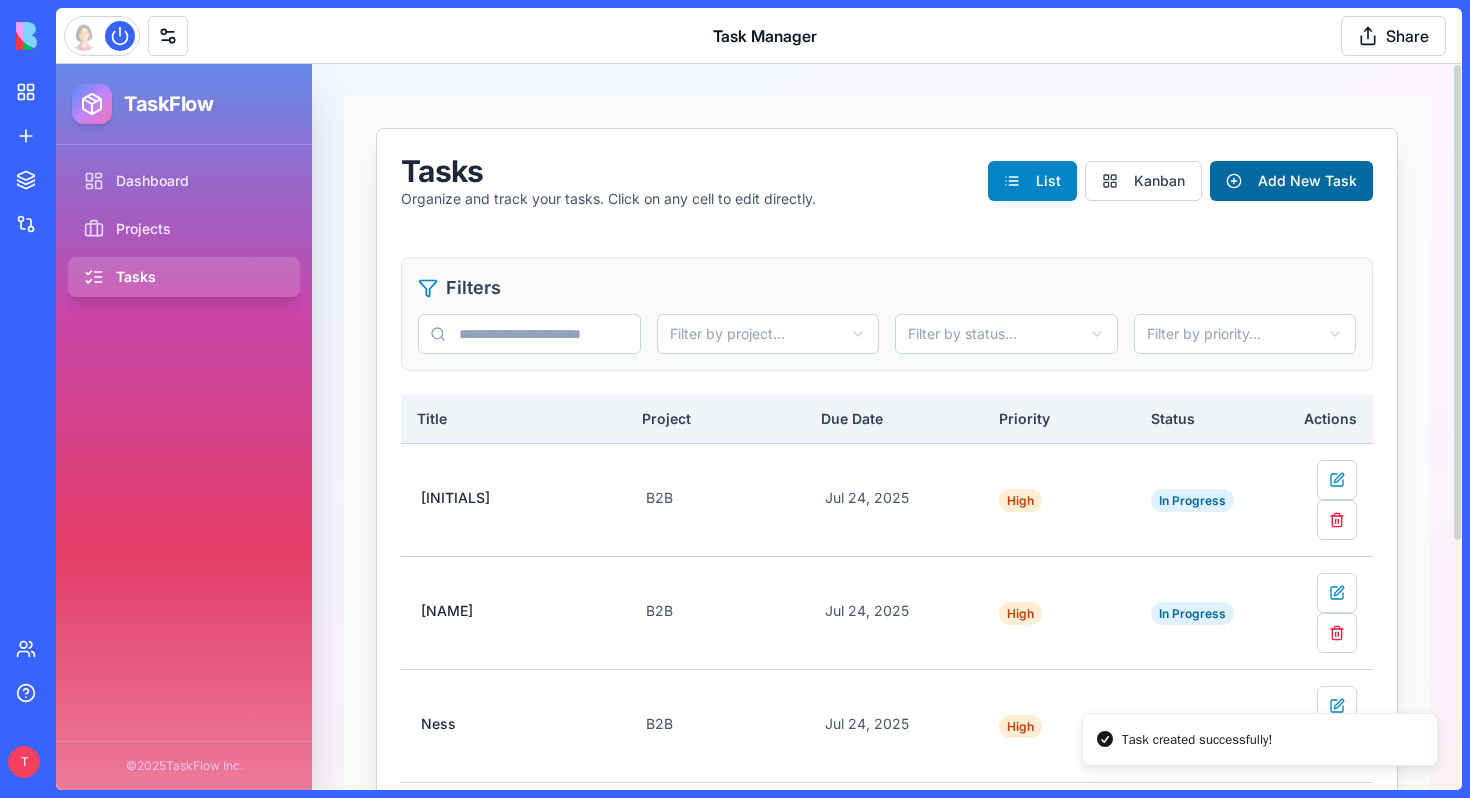 click on "Add New Task" at bounding box center [1291, 181] 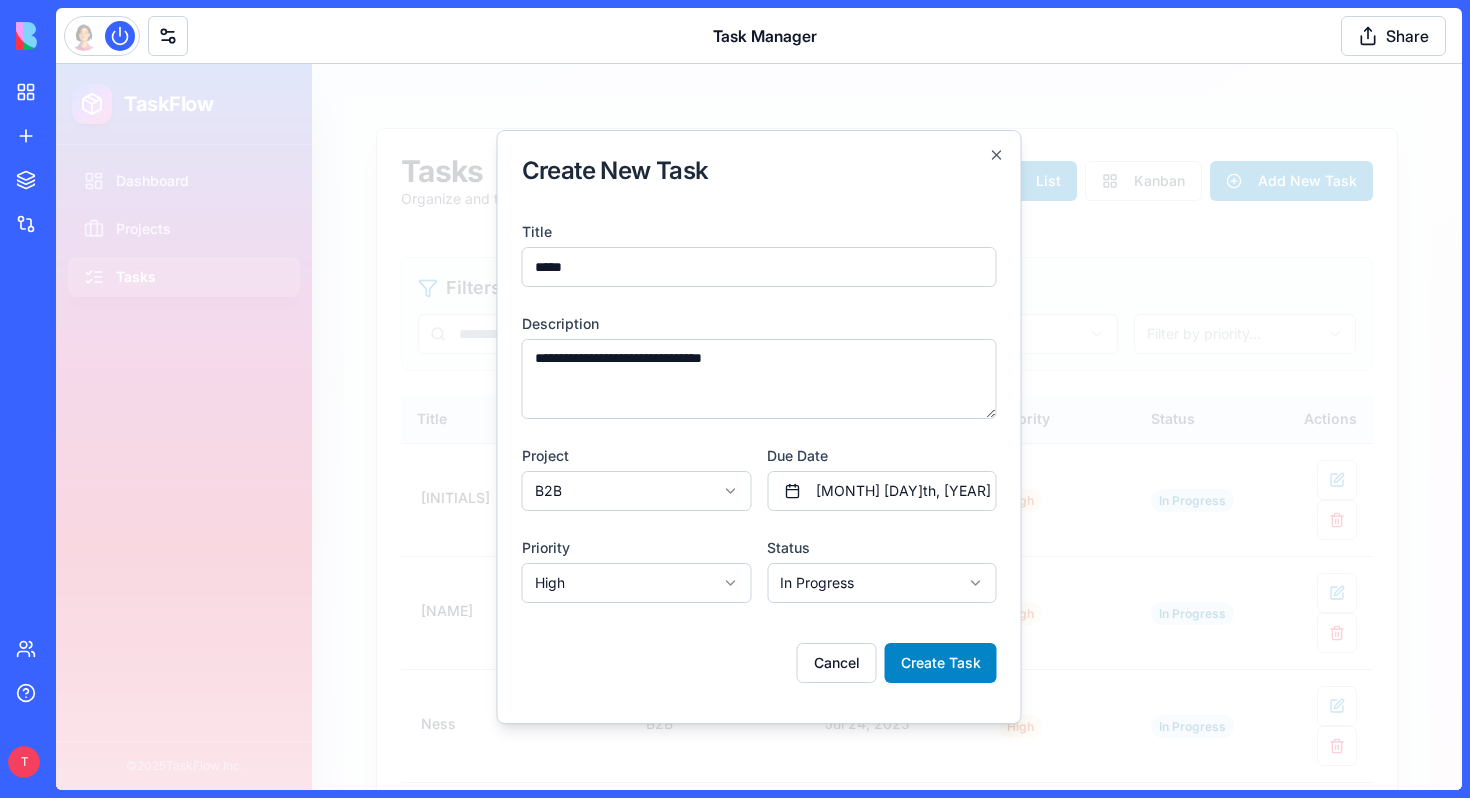 type on "****" 